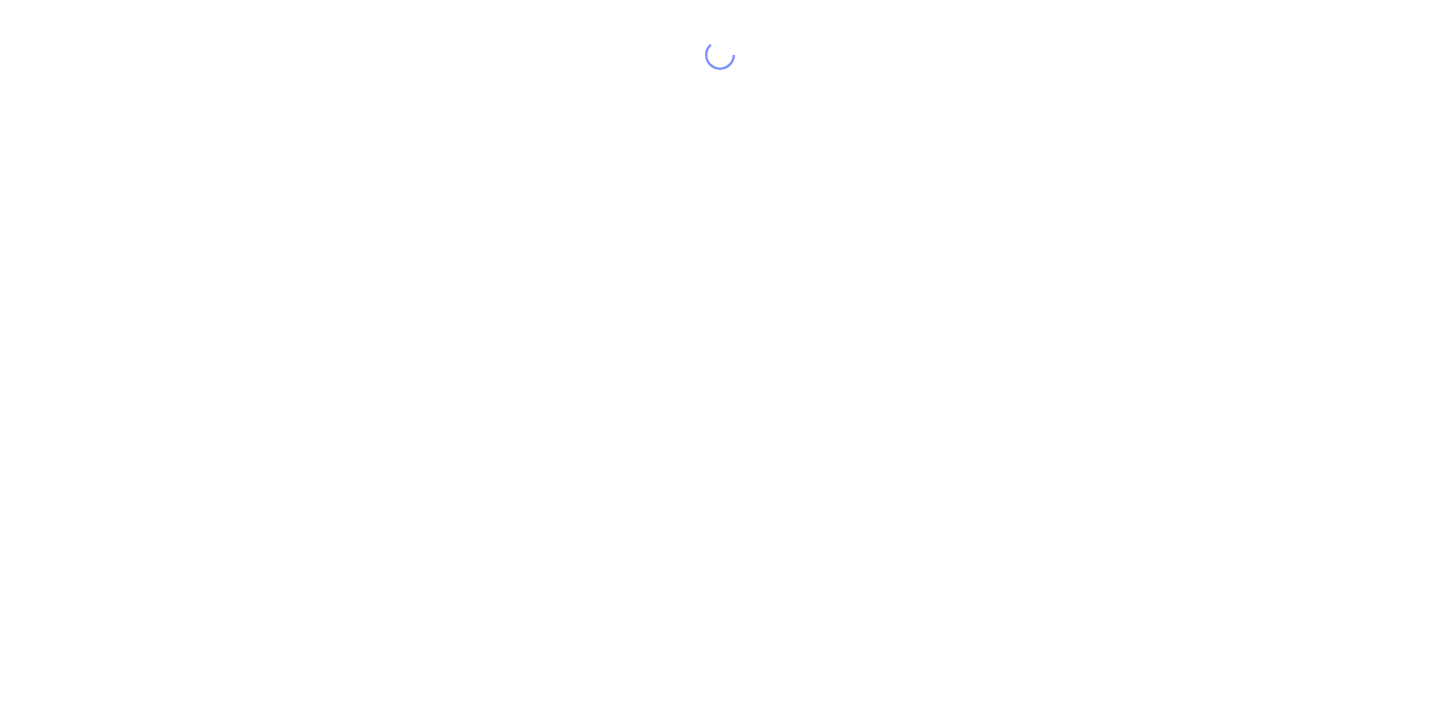 scroll, scrollTop: 0, scrollLeft: 0, axis: both 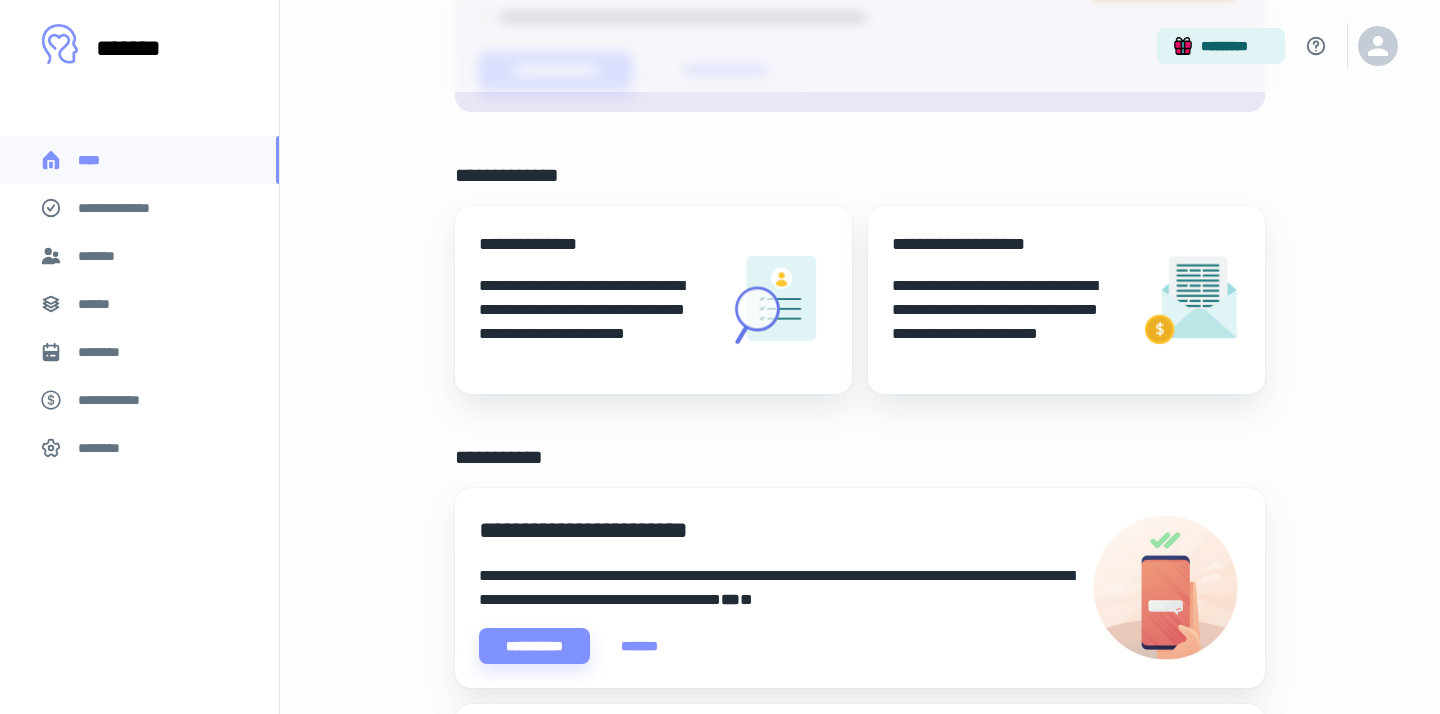 click on "**********" at bounding box center (595, 322) 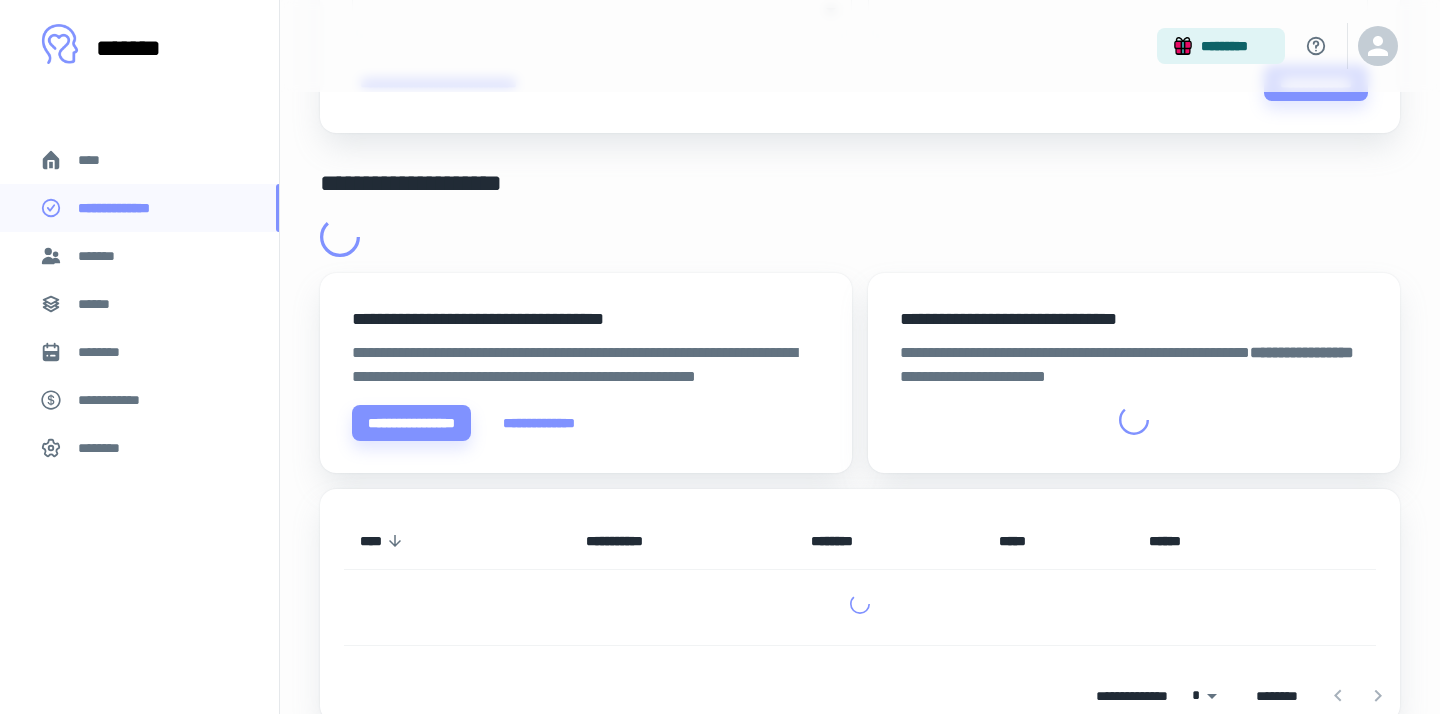 scroll, scrollTop: 0, scrollLeft: 0, axis: both 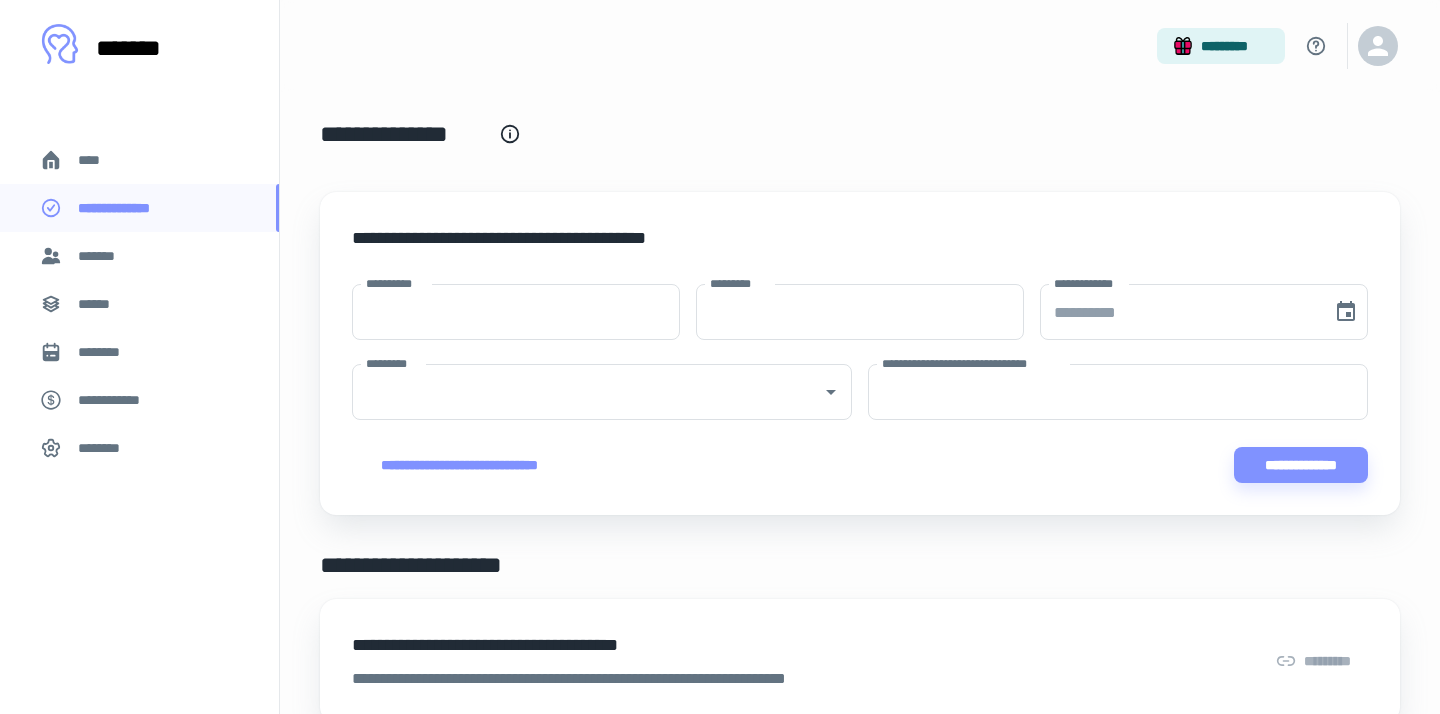 click on "*******" at bounding box center [101, 256] 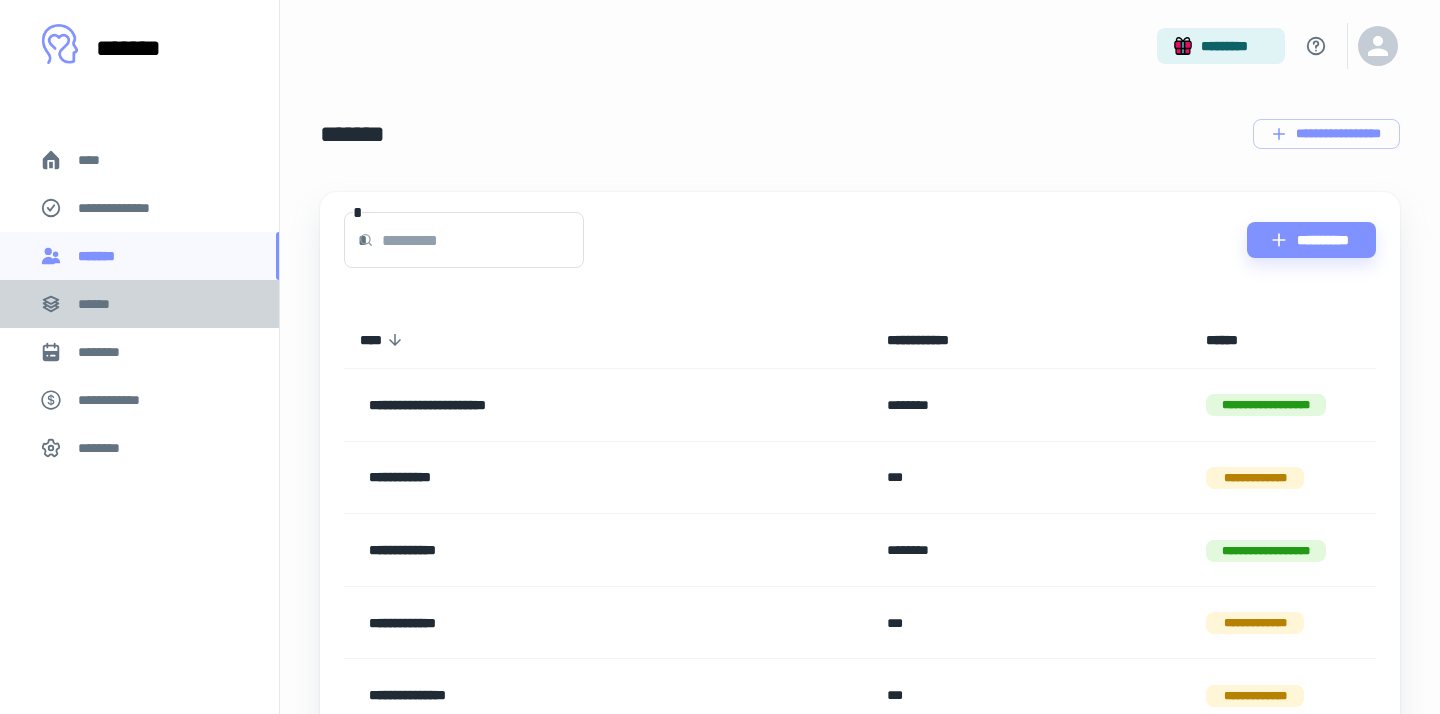 click on "******" at bounding box center (100, 304) 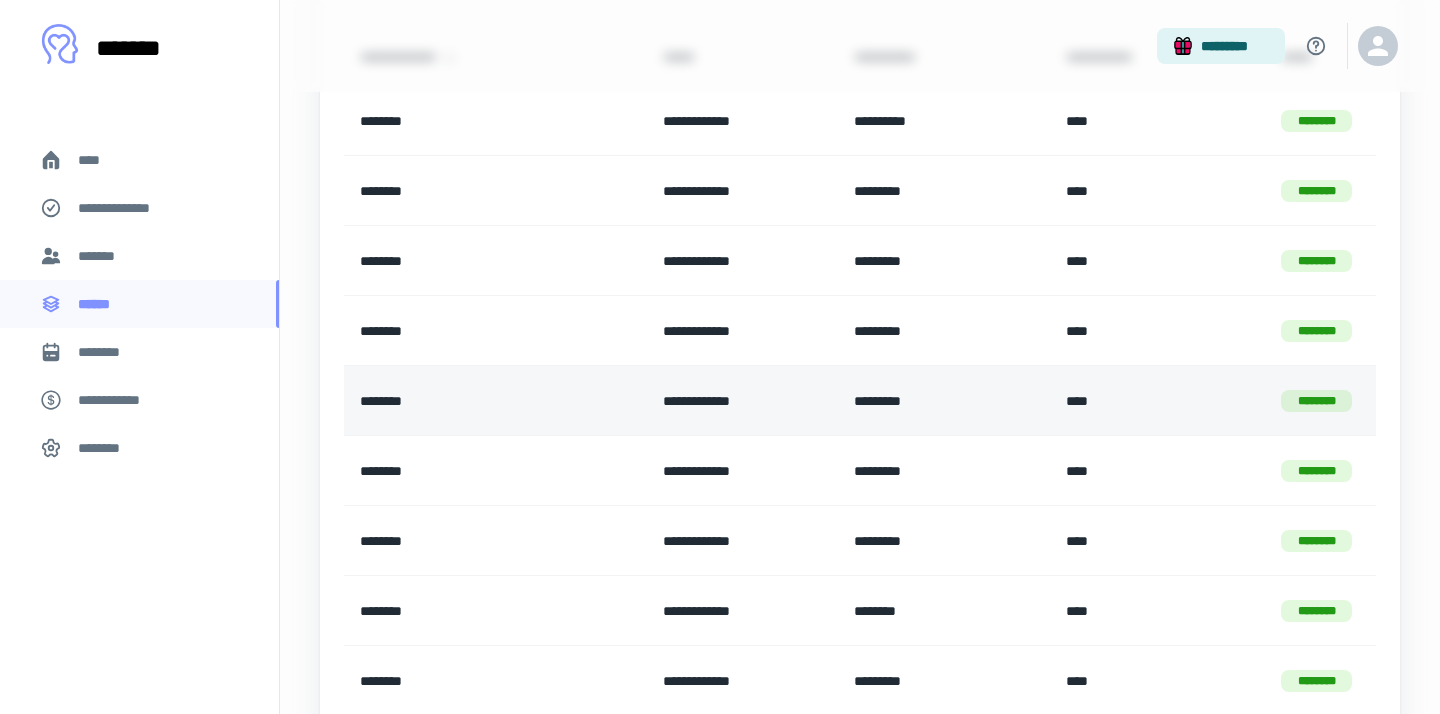 scroll, scrollTop: 0, scrollLeft: 0, axis: both 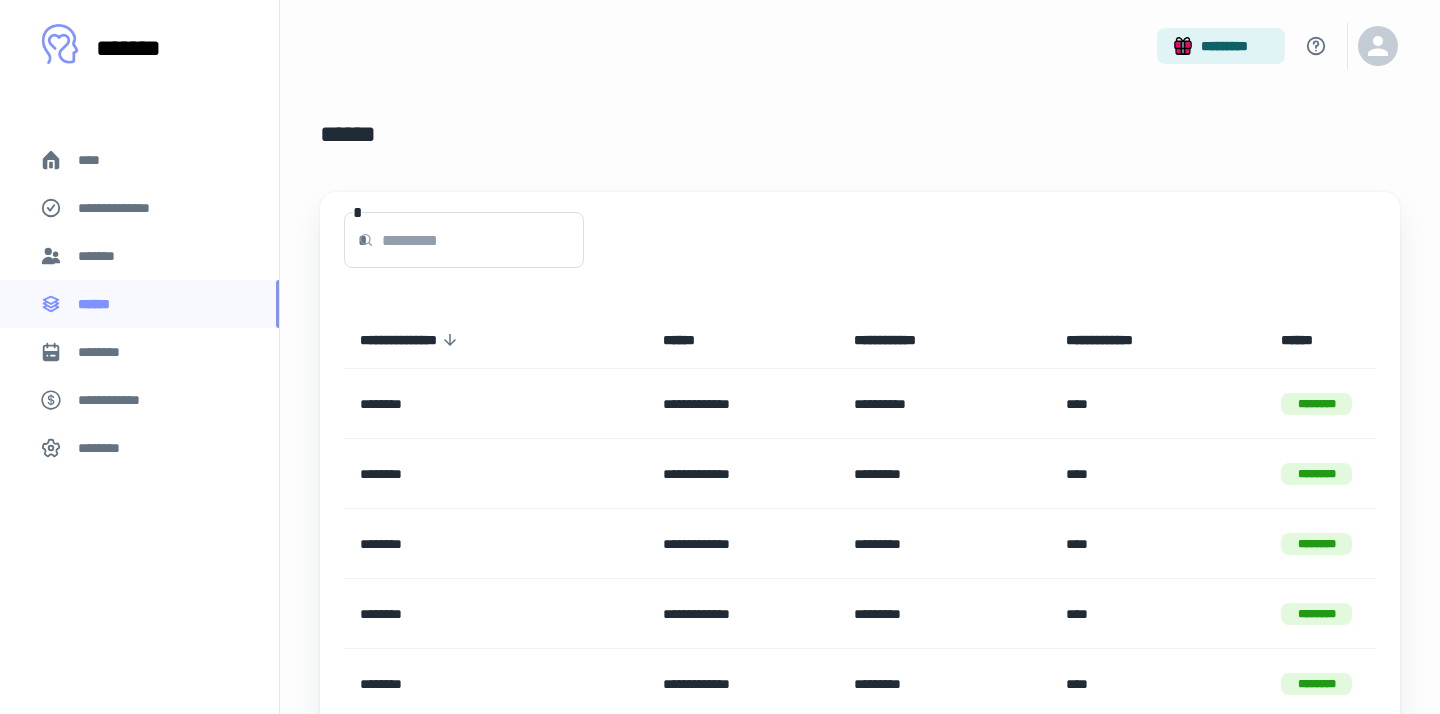 click on "********" at bounding box center (107, 352) 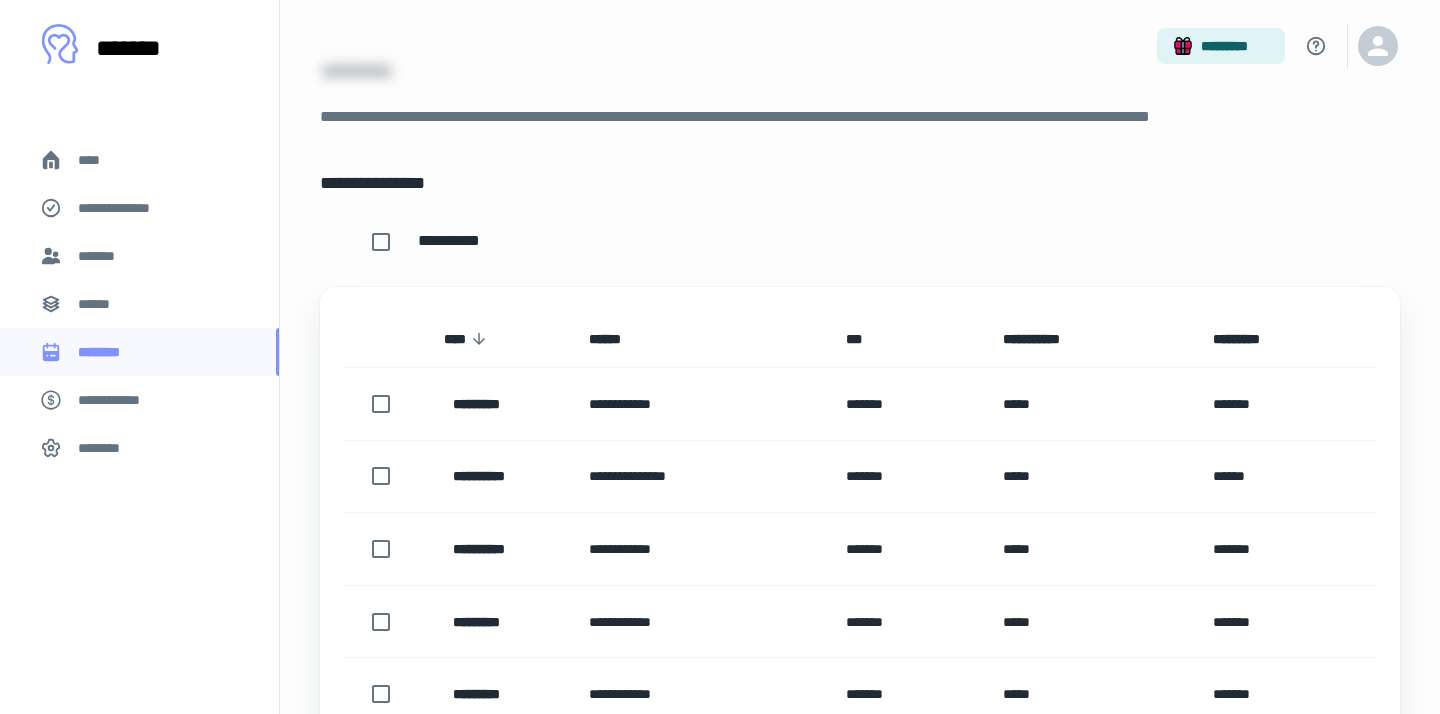 scroll, scrollTop: 0, scrollLeft: 0, axis: both 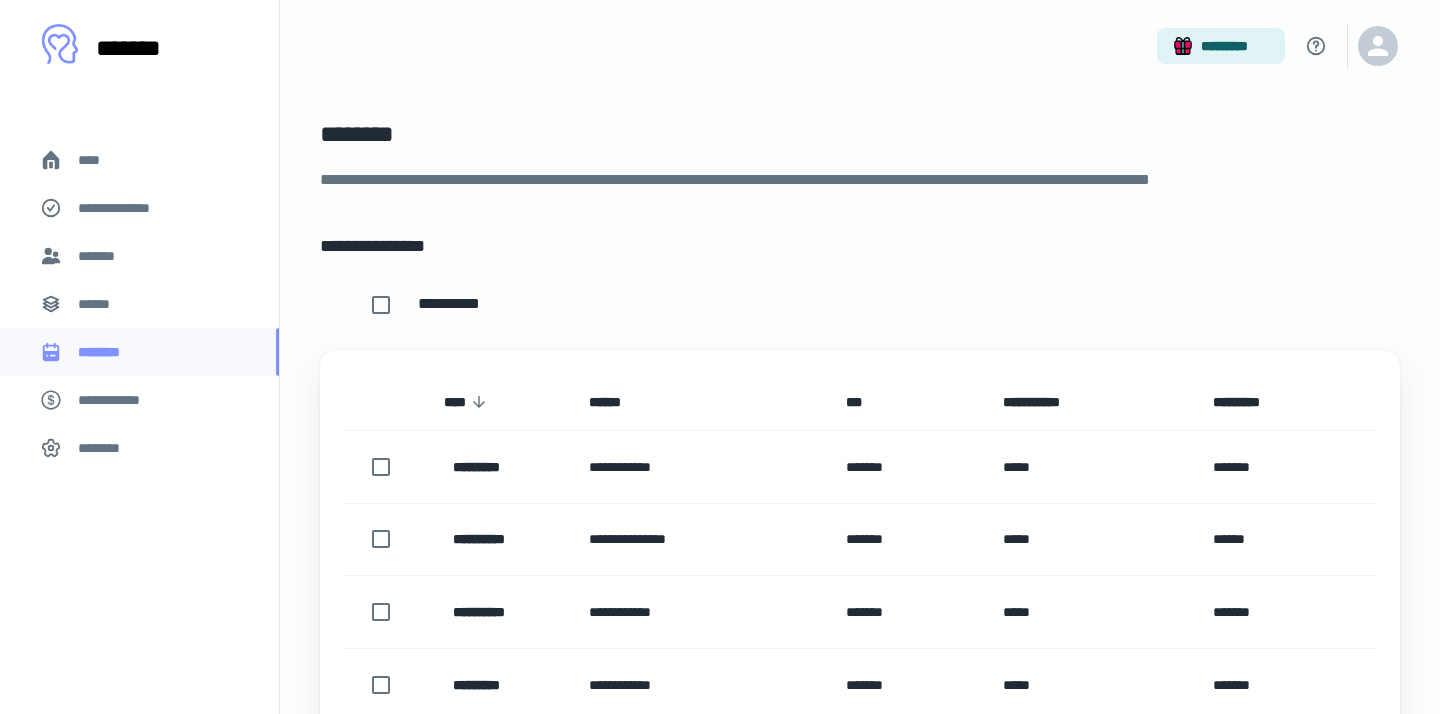 click on "*******" at bounding box center (139, 48) 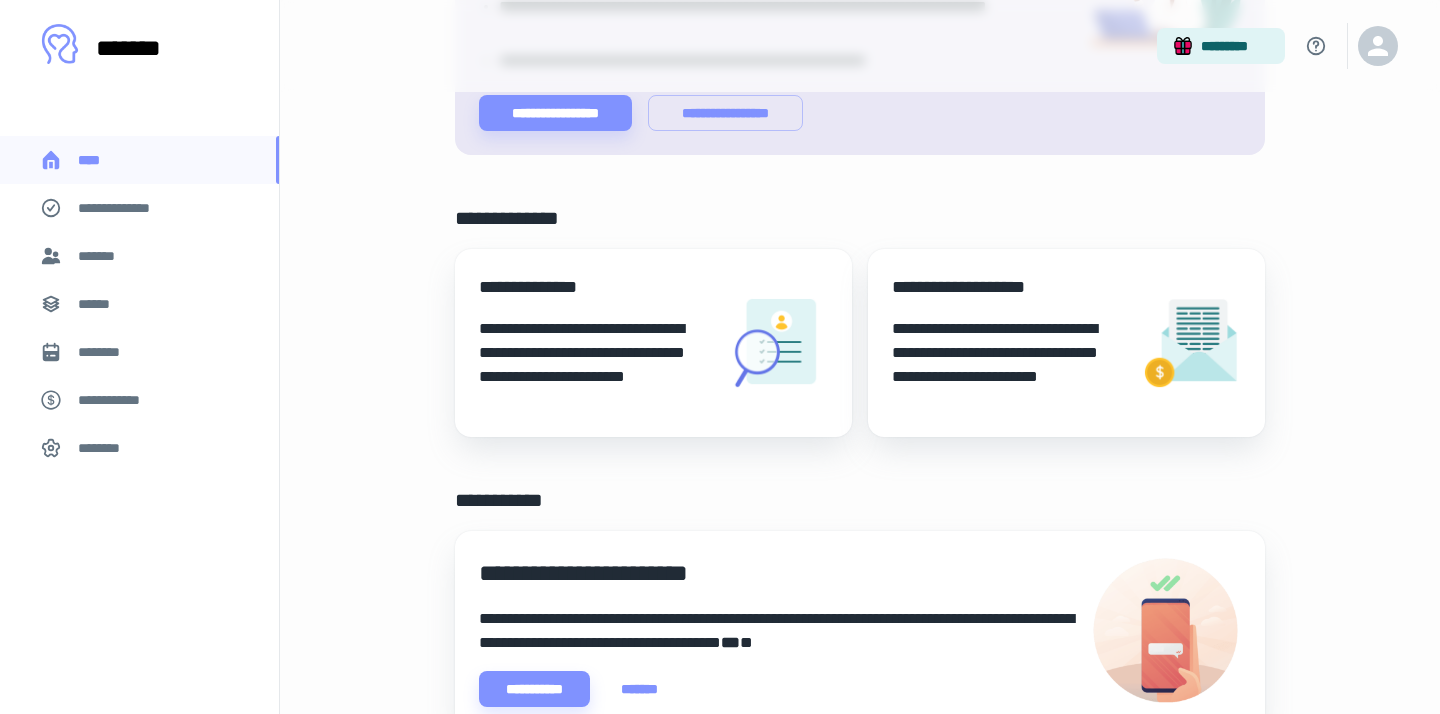 scroll, scrollTop: 342, scrollLeft: 0, axis: vertical 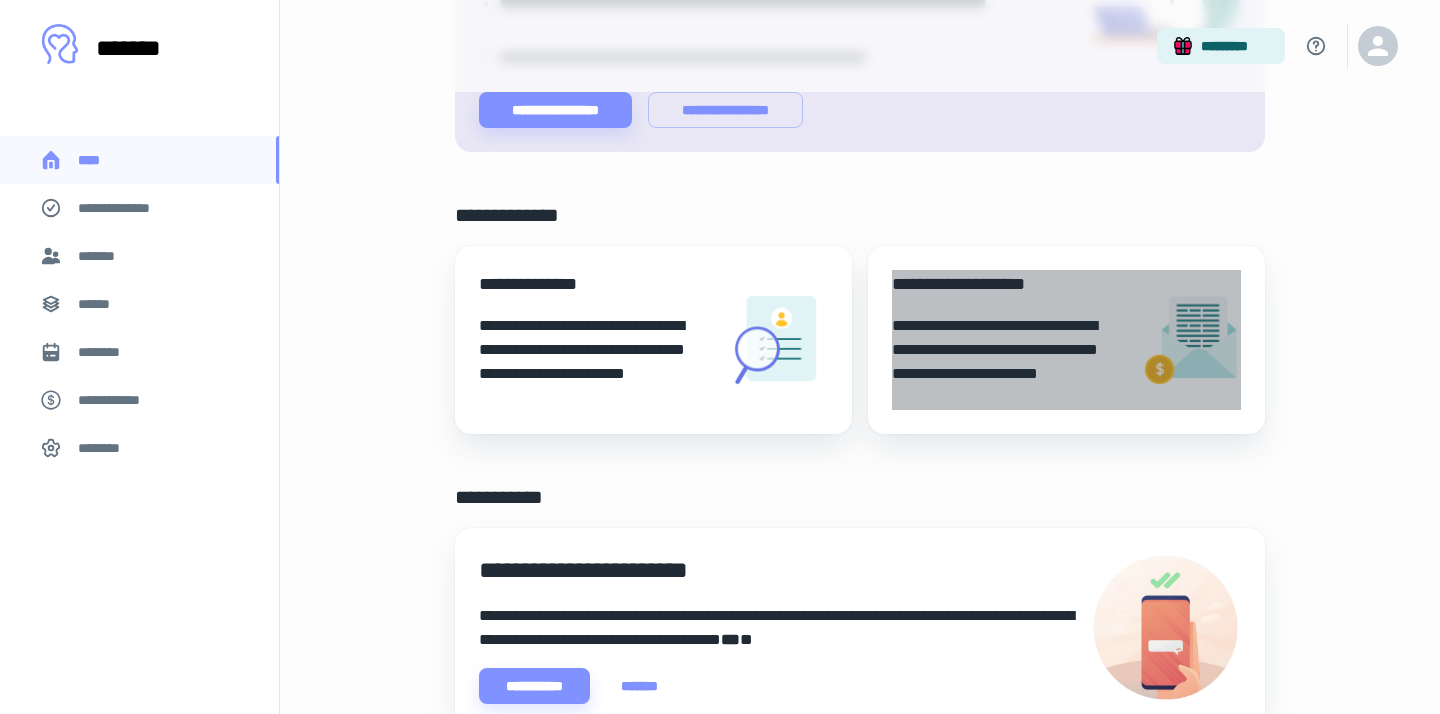 click on "**********" at bounding box center (1008, 362) 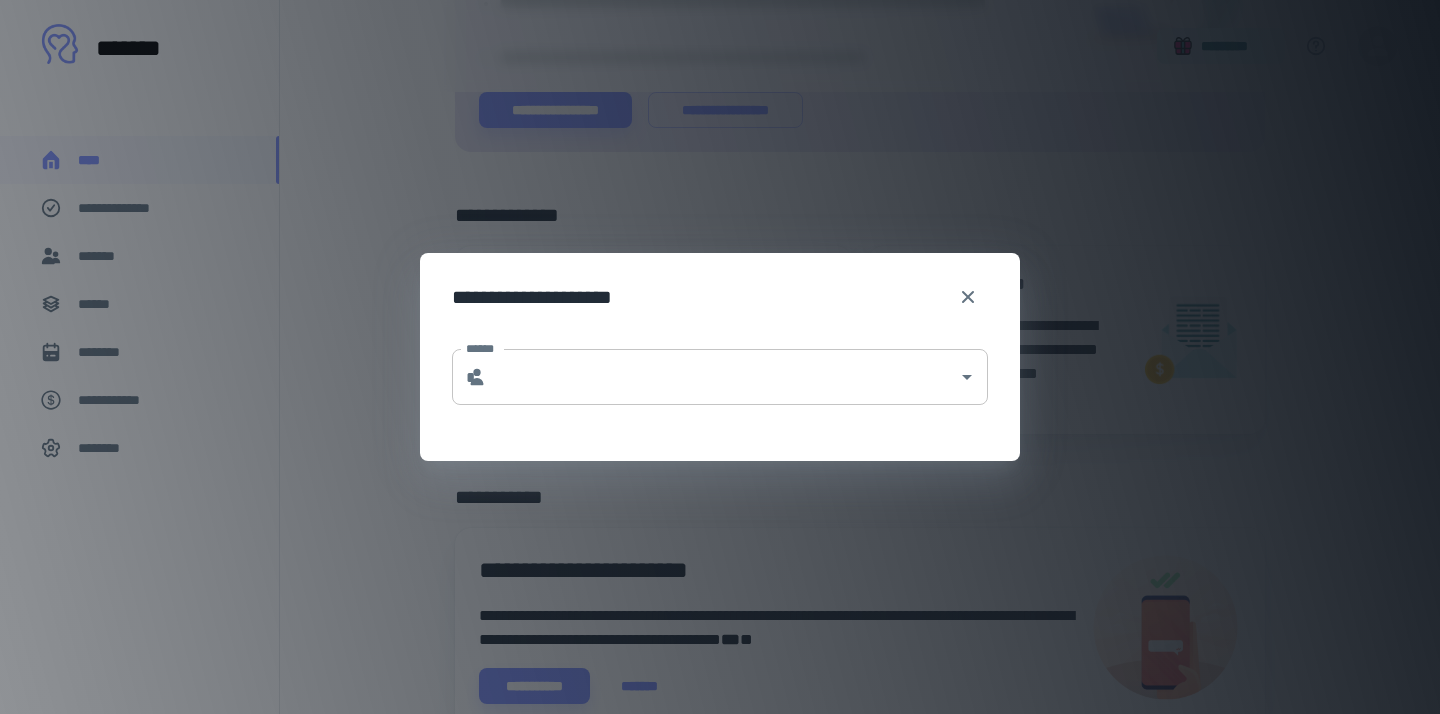 click on "******" at bounding box center [722, 377] 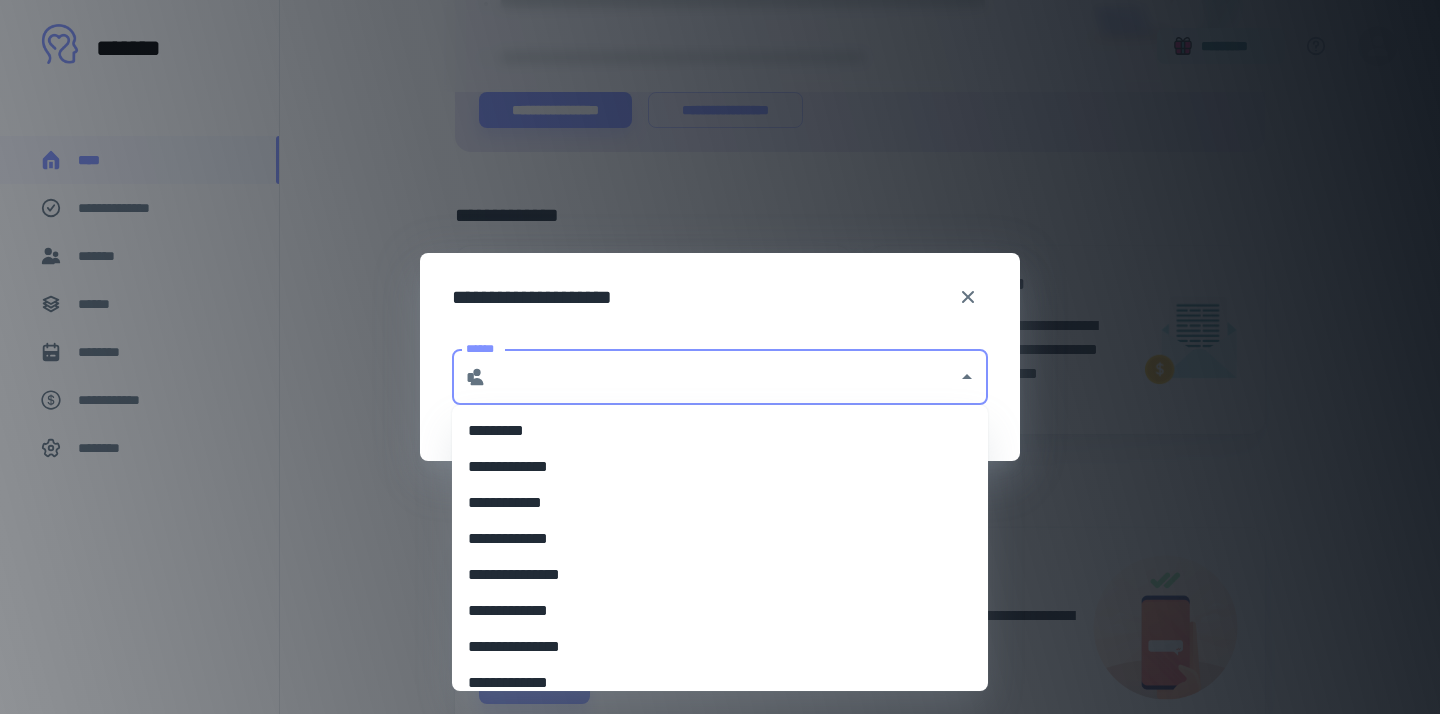 scroll, scrollTop: 126, scrollLeft: 0, axis: vertical 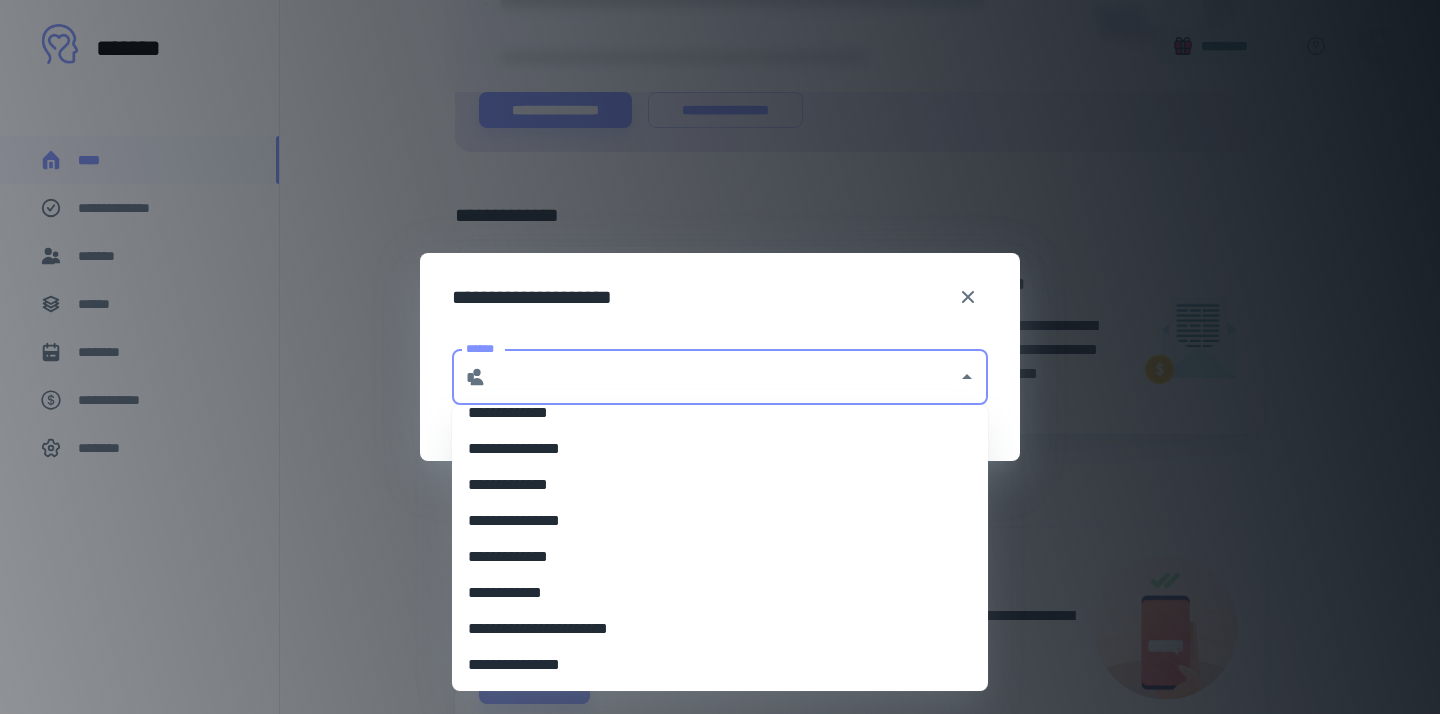 click on "**********" at bounding box center (720, 629) 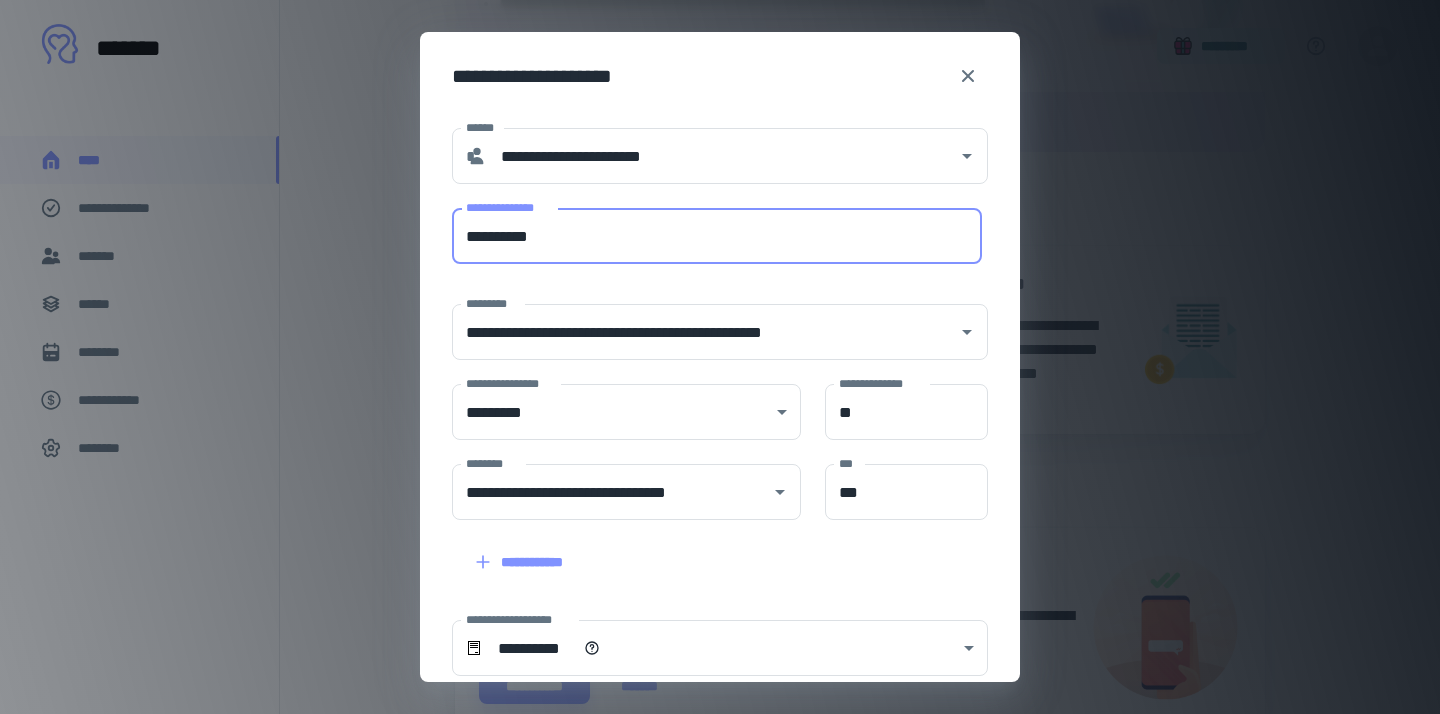 click on "**********" at bounding box center (717, 236) 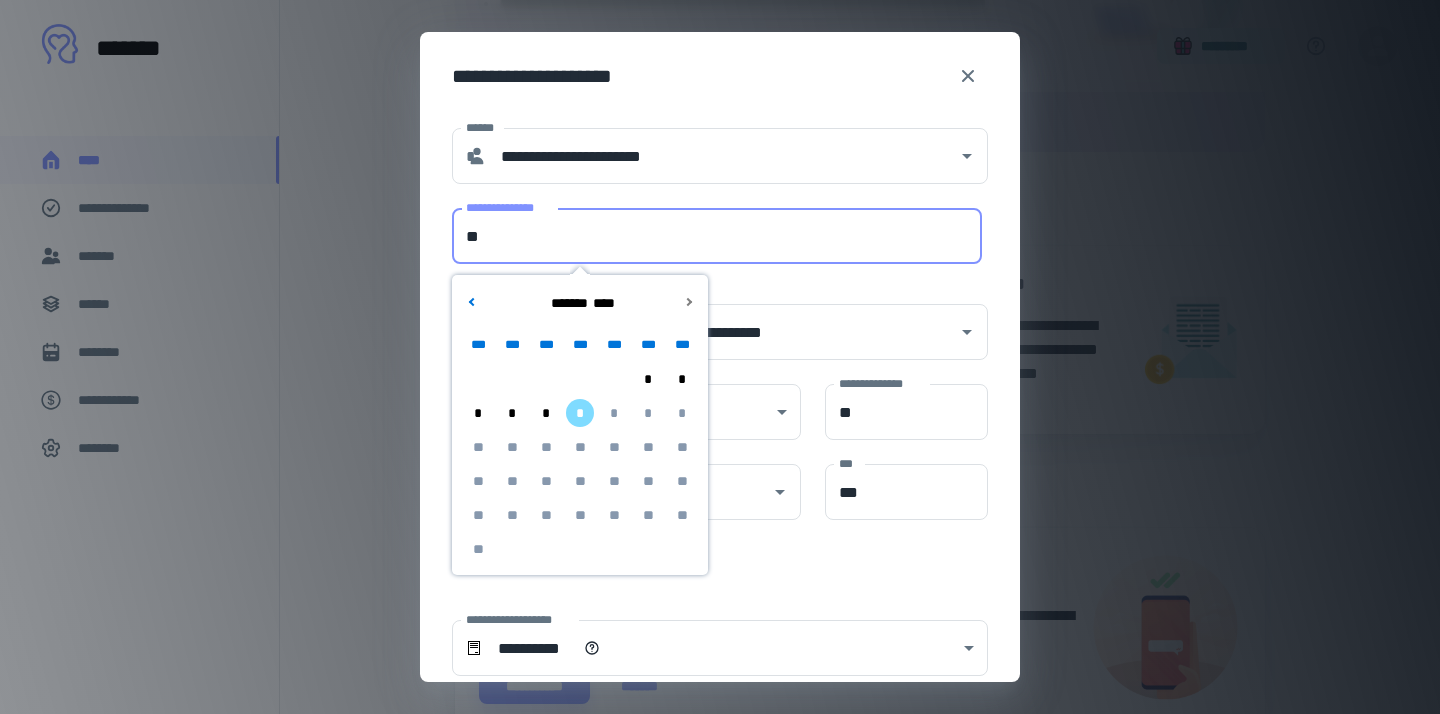 type on "*" 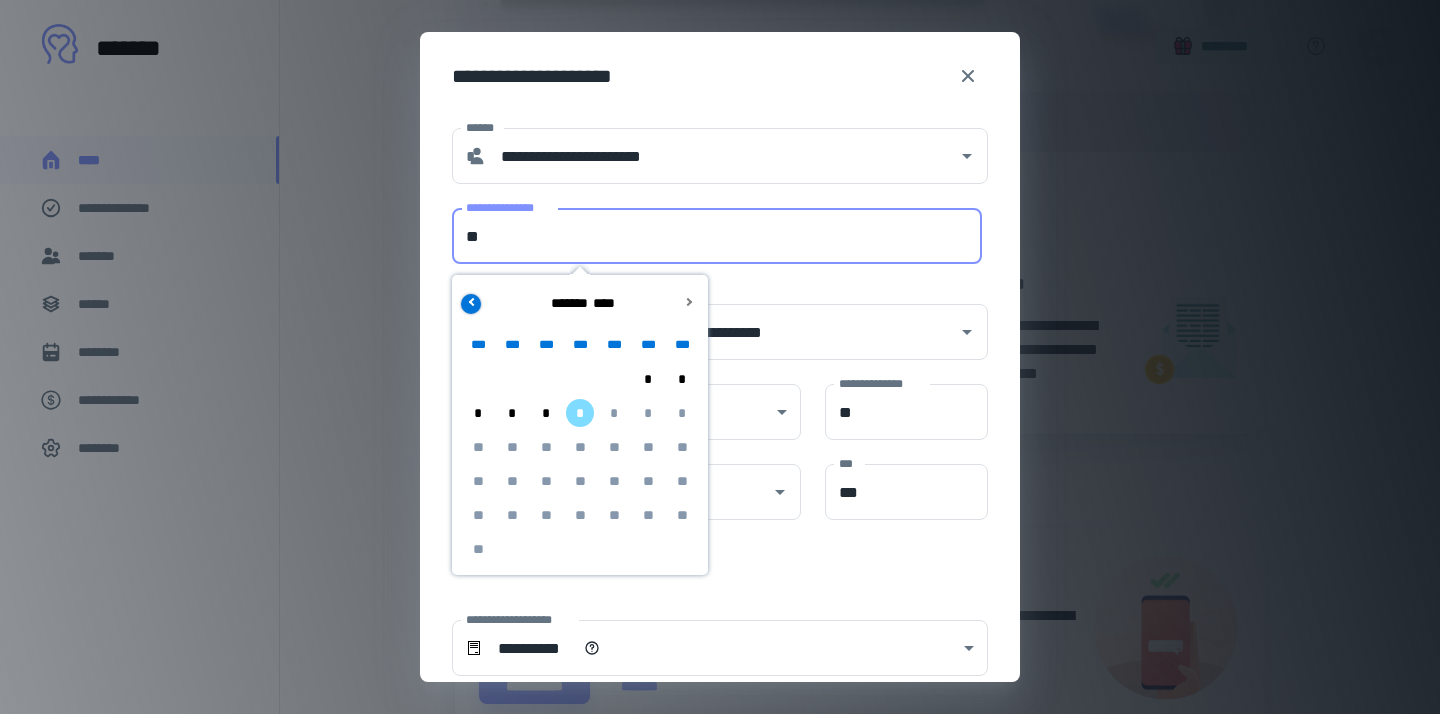 click at bounding box center [471, 304] 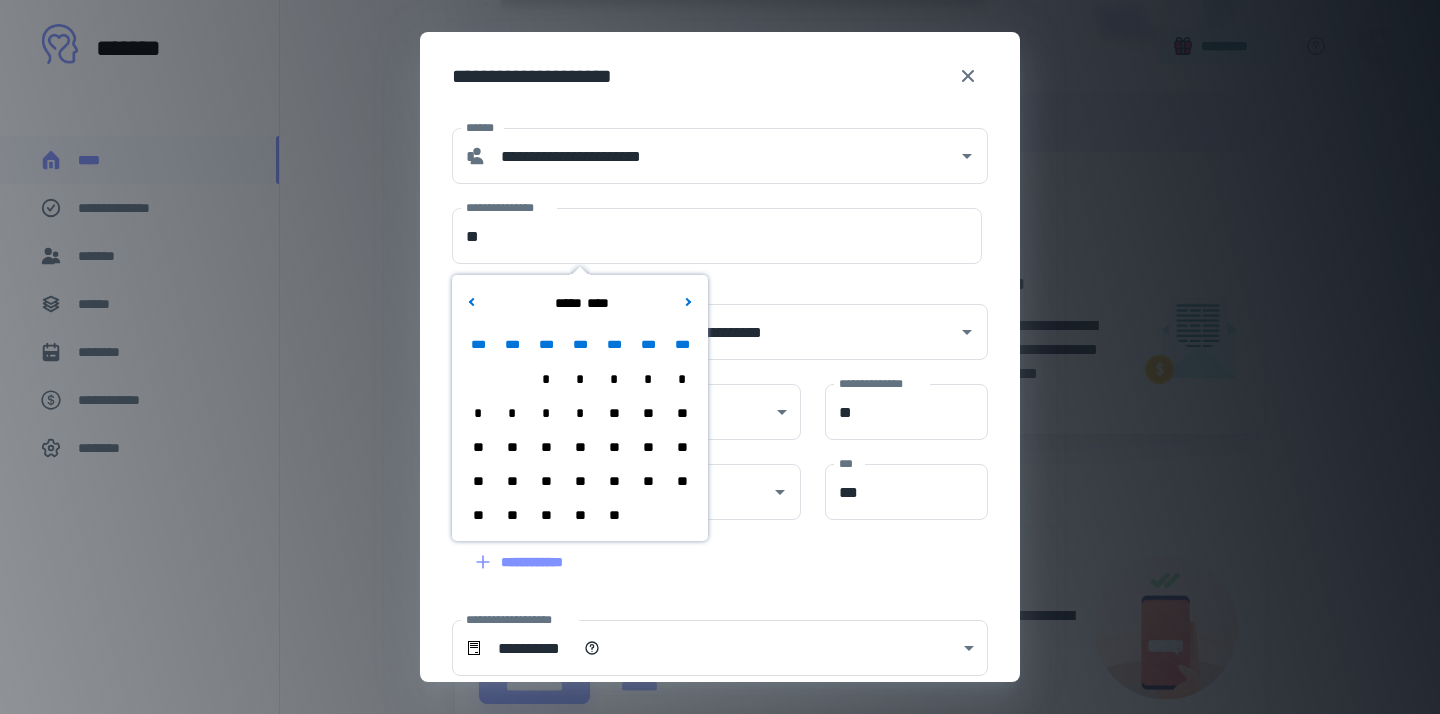 click on "**" at bounding box center [512, 481] 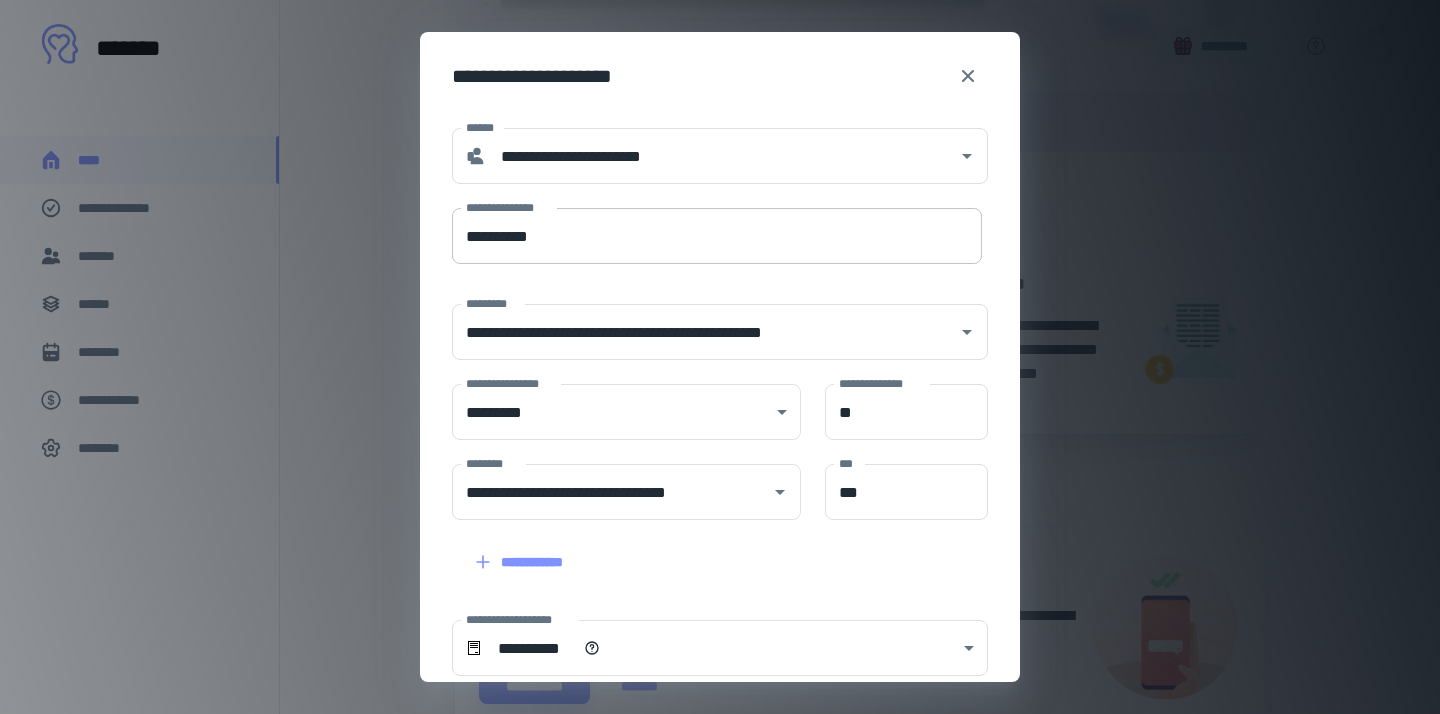 click on "**********" at bounding box center (717, 236) 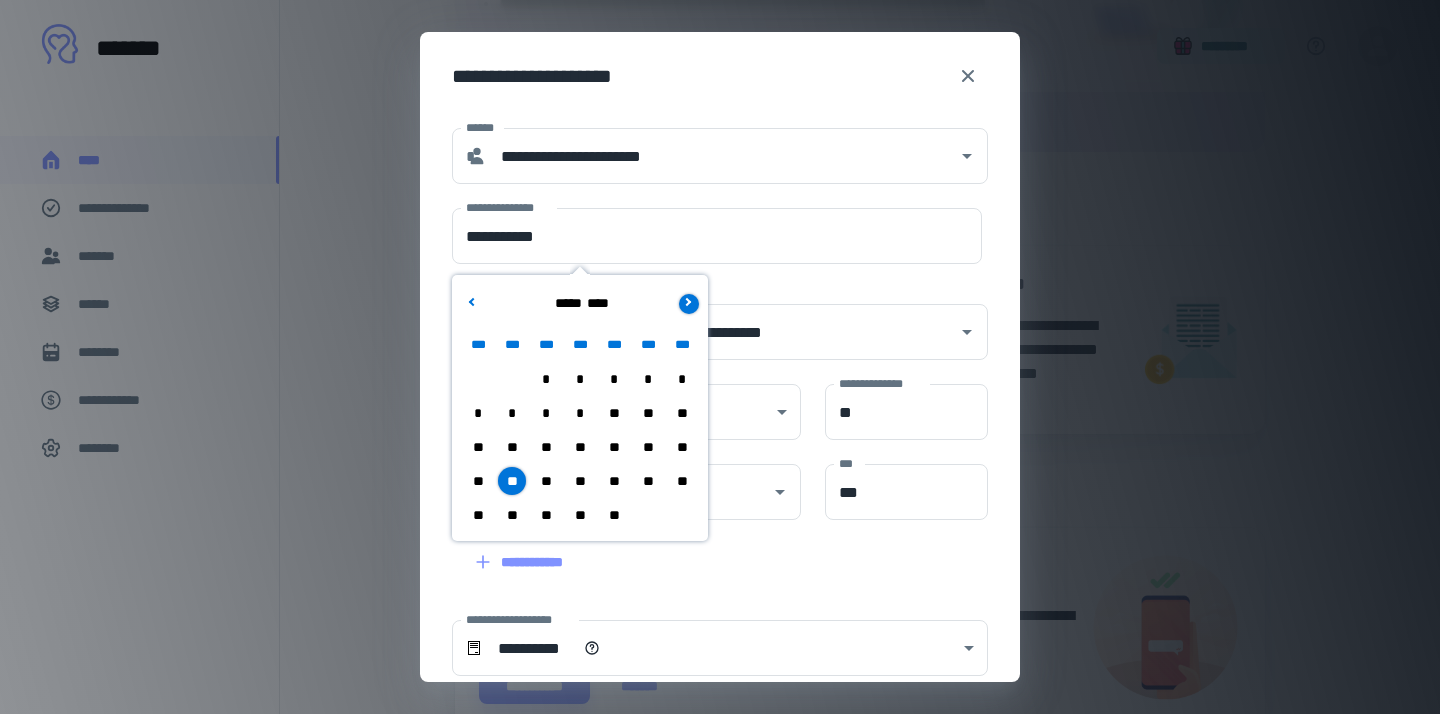 click at bounding box center [689, 304] 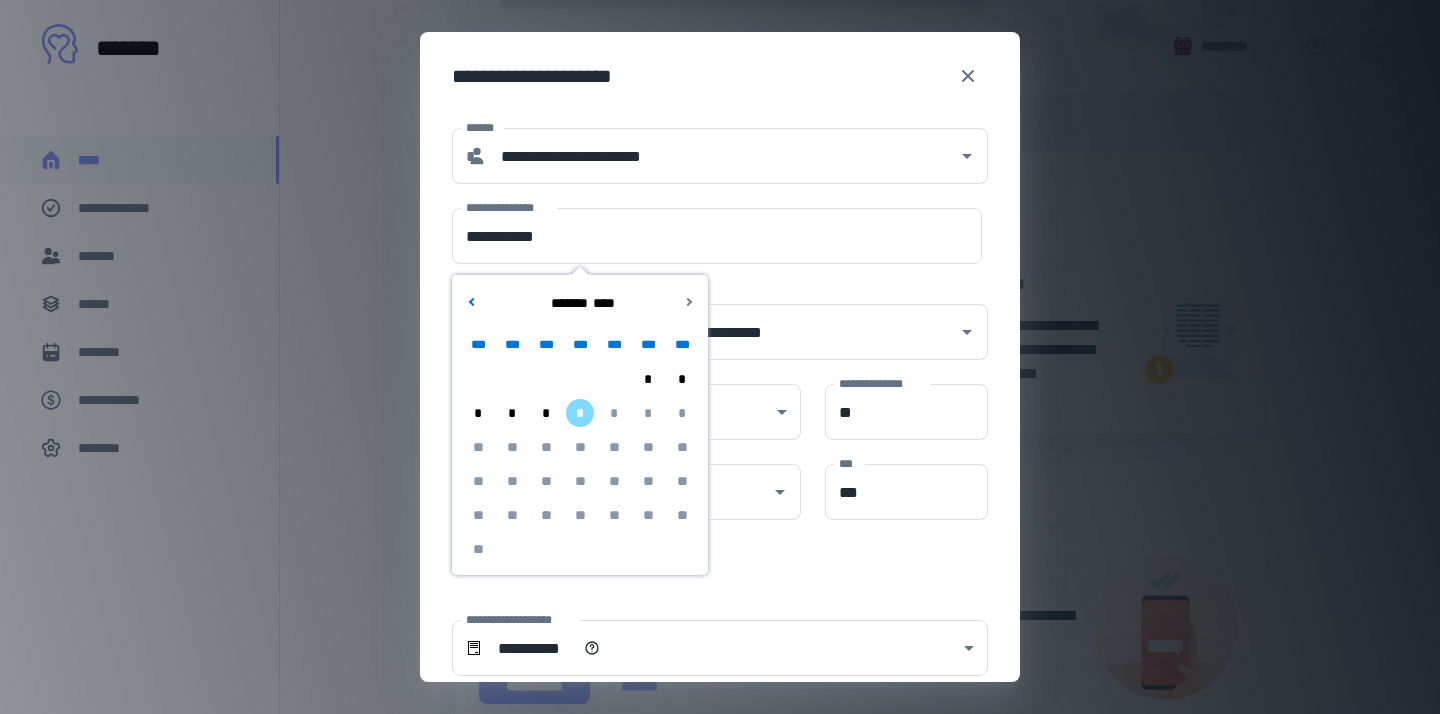 click on "*" at bounding box center [512, 413] 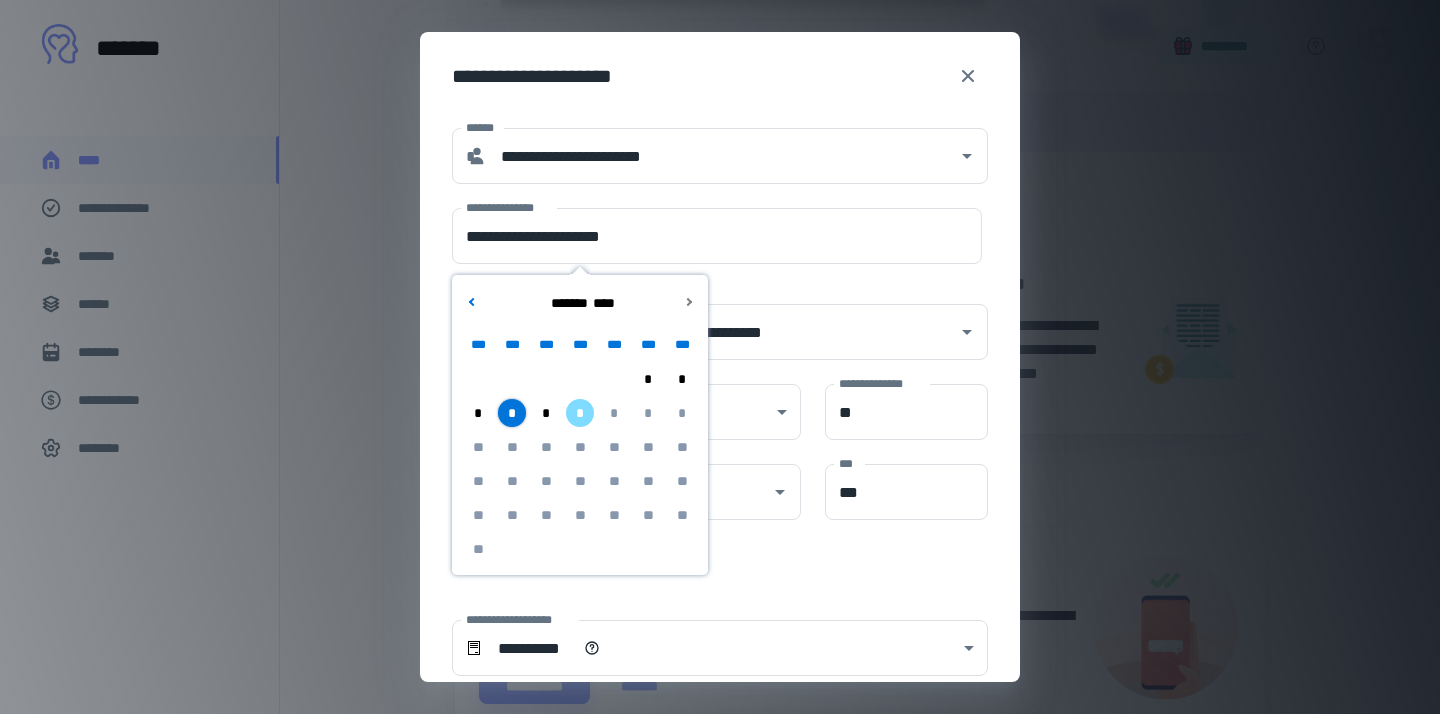 click on "**********" at bounding box center [708, 550] 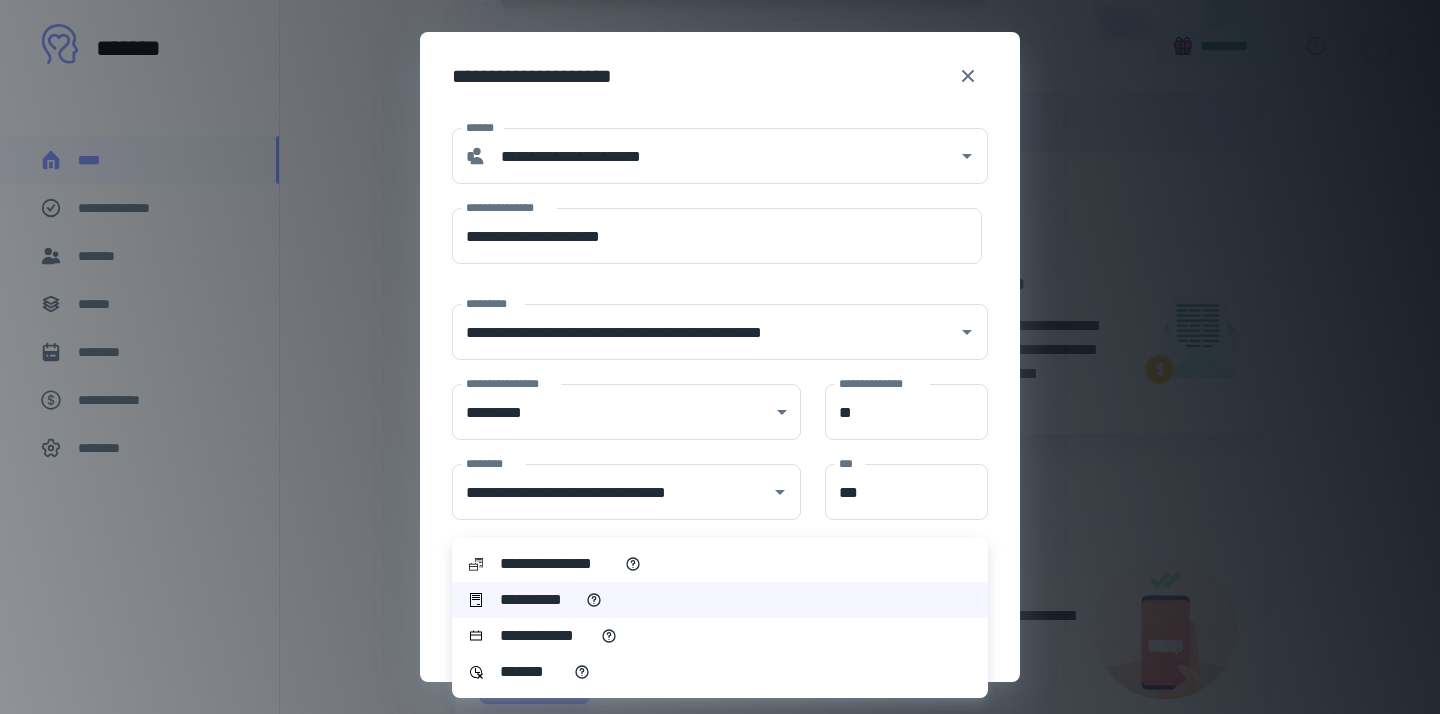 click on "[FIRST] [LAST] [STREET] [CITY], [STATE] [ZIP] [PHONE] [EMAIL] [SSN] [CREDIT_CARD] [DOB]" at bounding box center [720, 15] 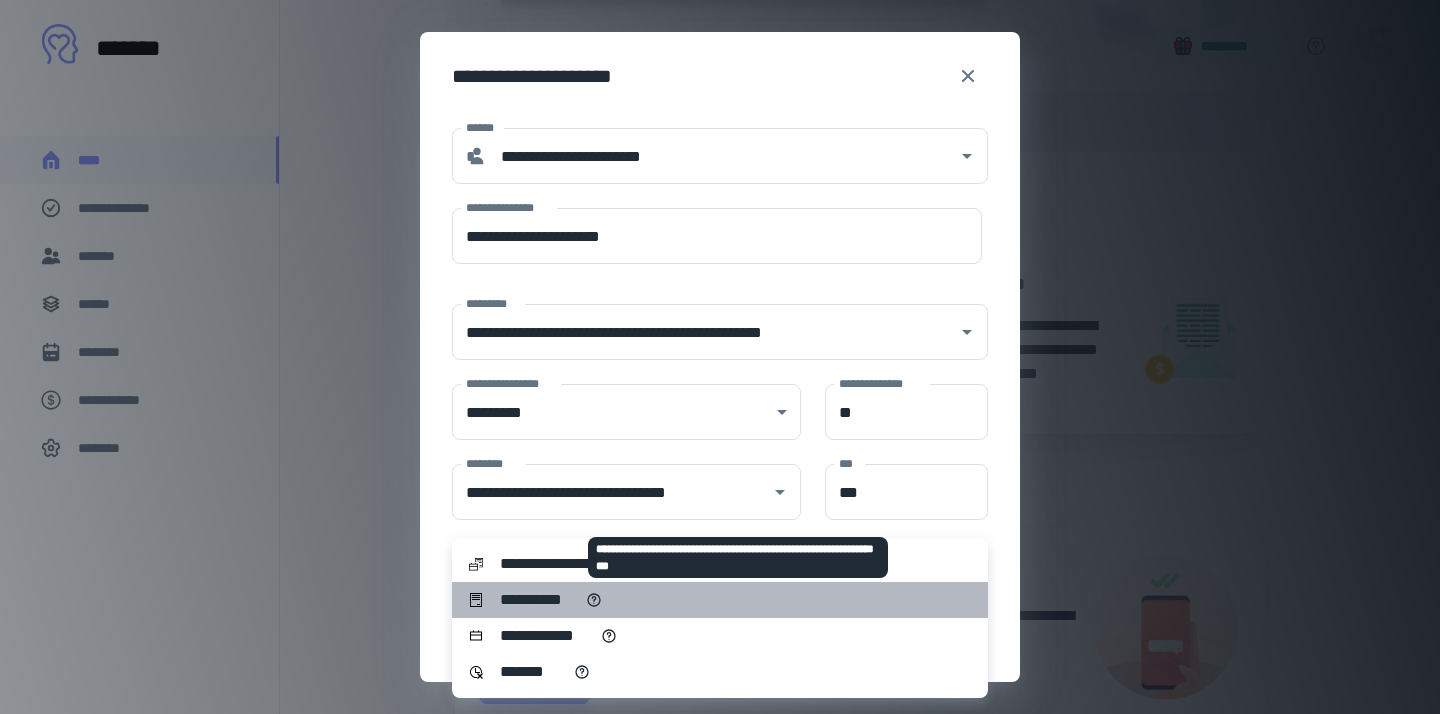click 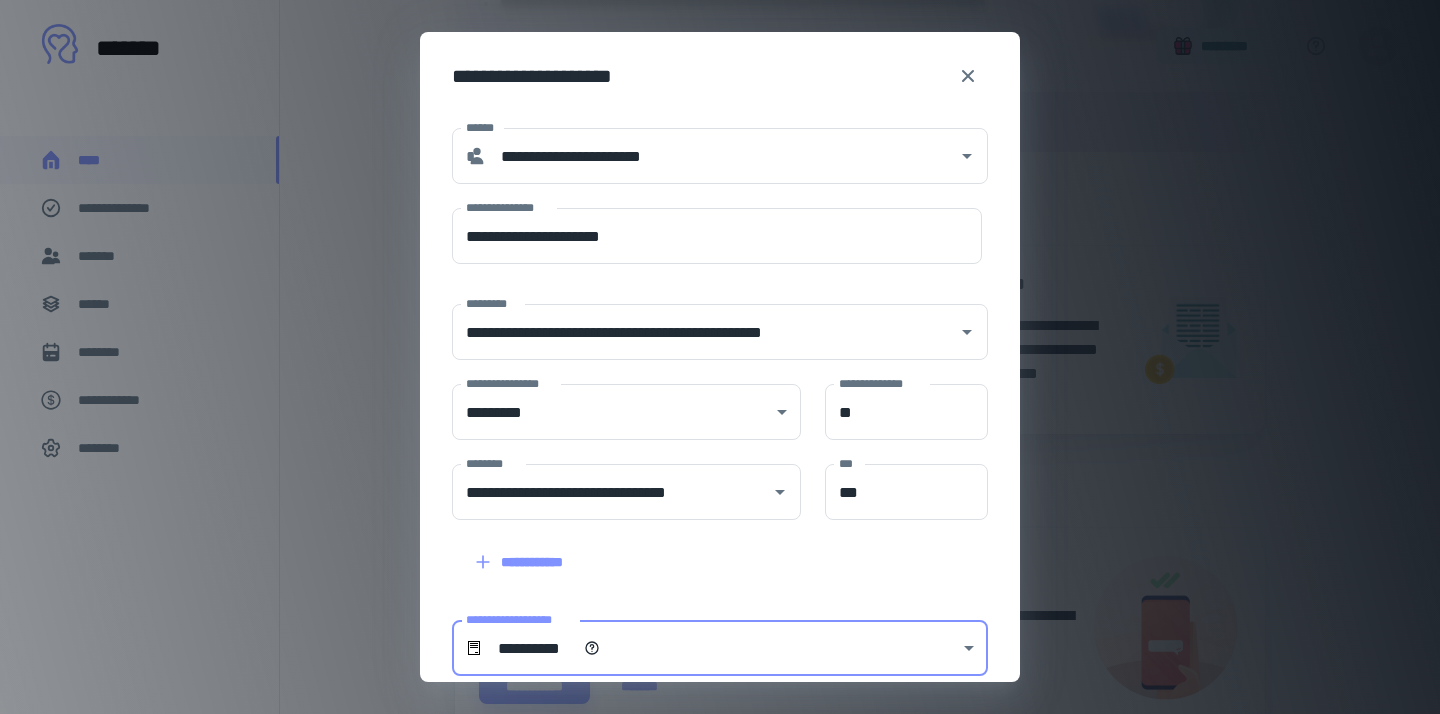 click on "**********" at bounding box center [708, 550] 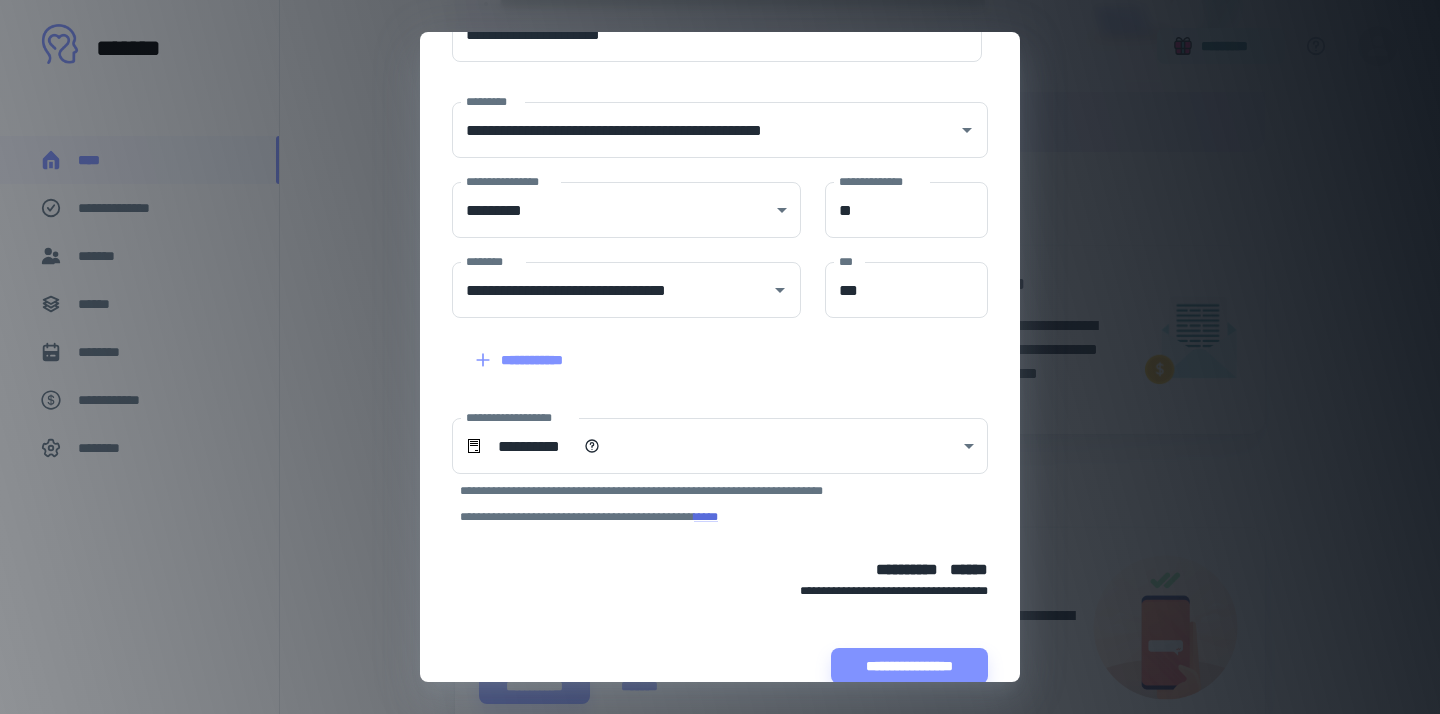 scroll, scrollTop: 236, scrollLeft: 0, axis: vertical 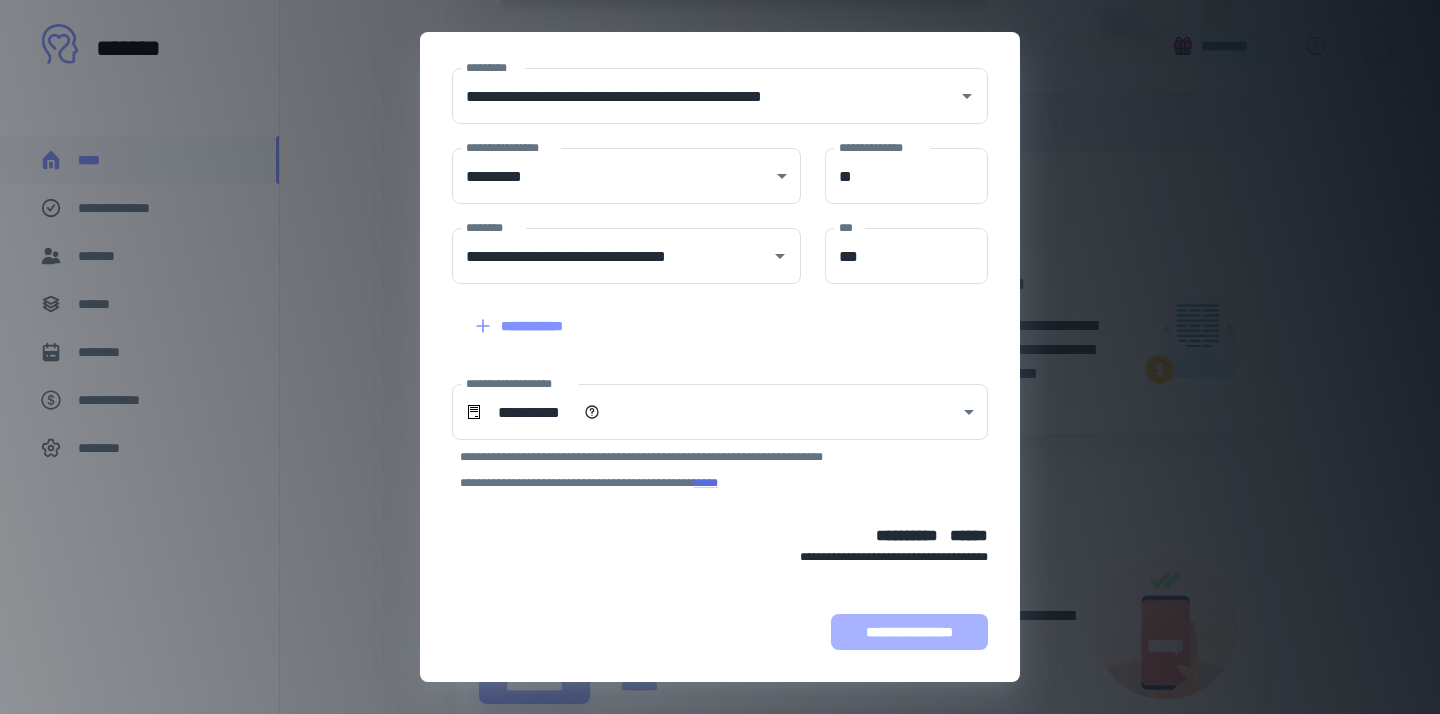 click on "**********" at bounding box center [909, 632] 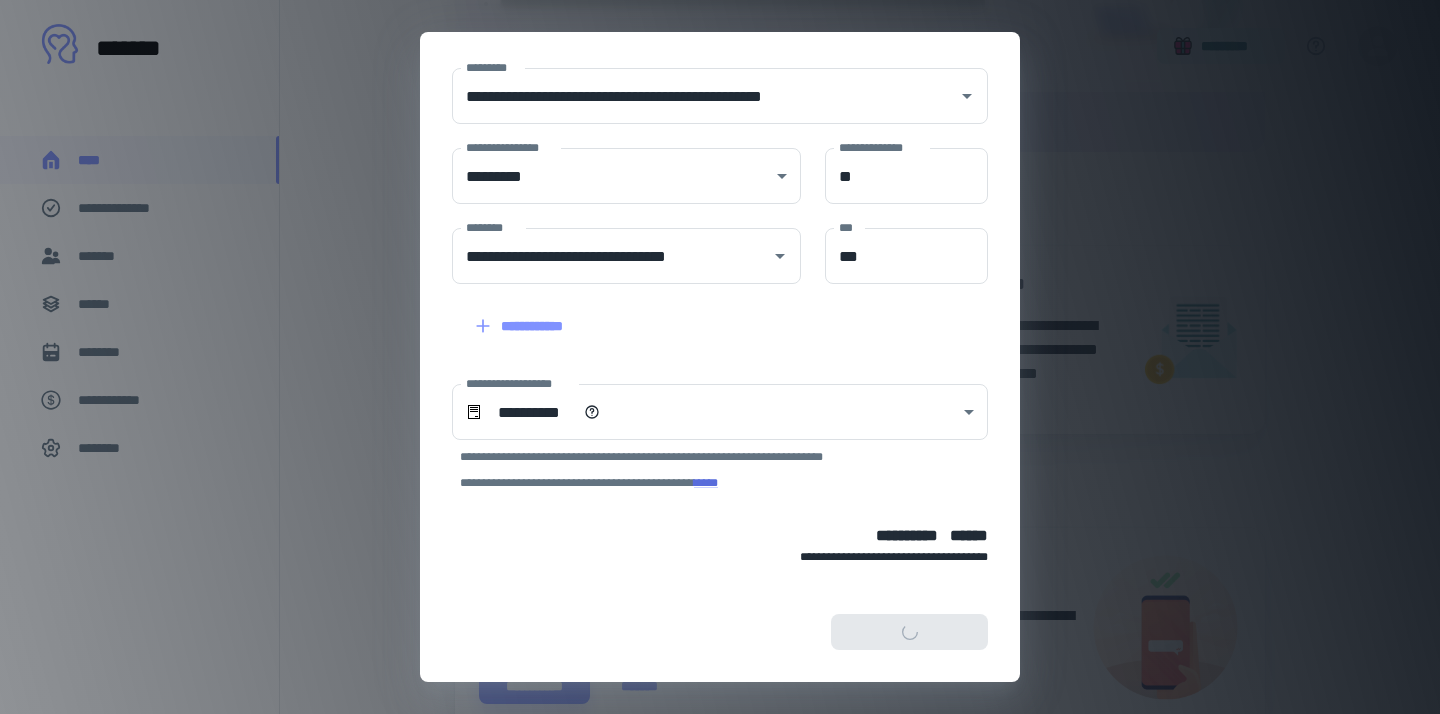scroll, scrollTop: 384, scrollLeft: 0, axis: vertical 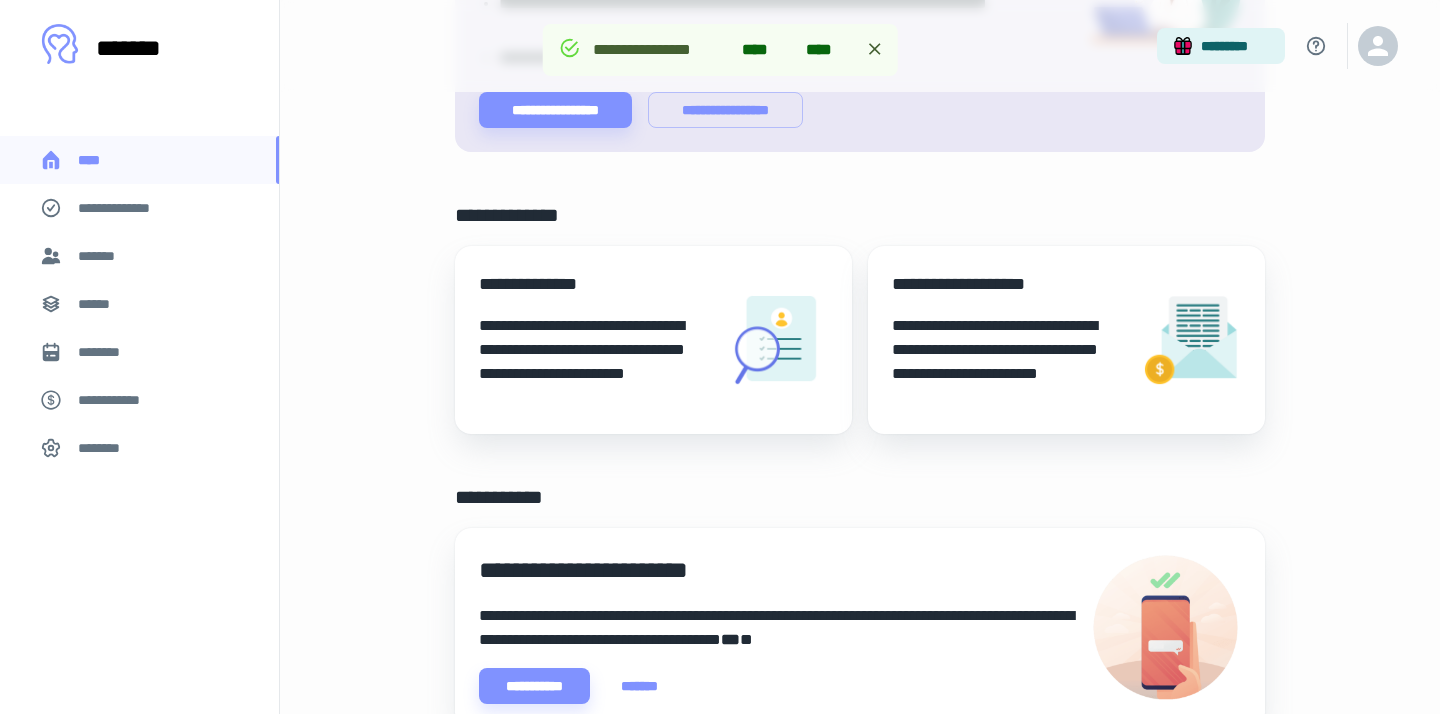 click on "[PRODUCT_NAME] [VERSION]" at bounding box center (777, 628) 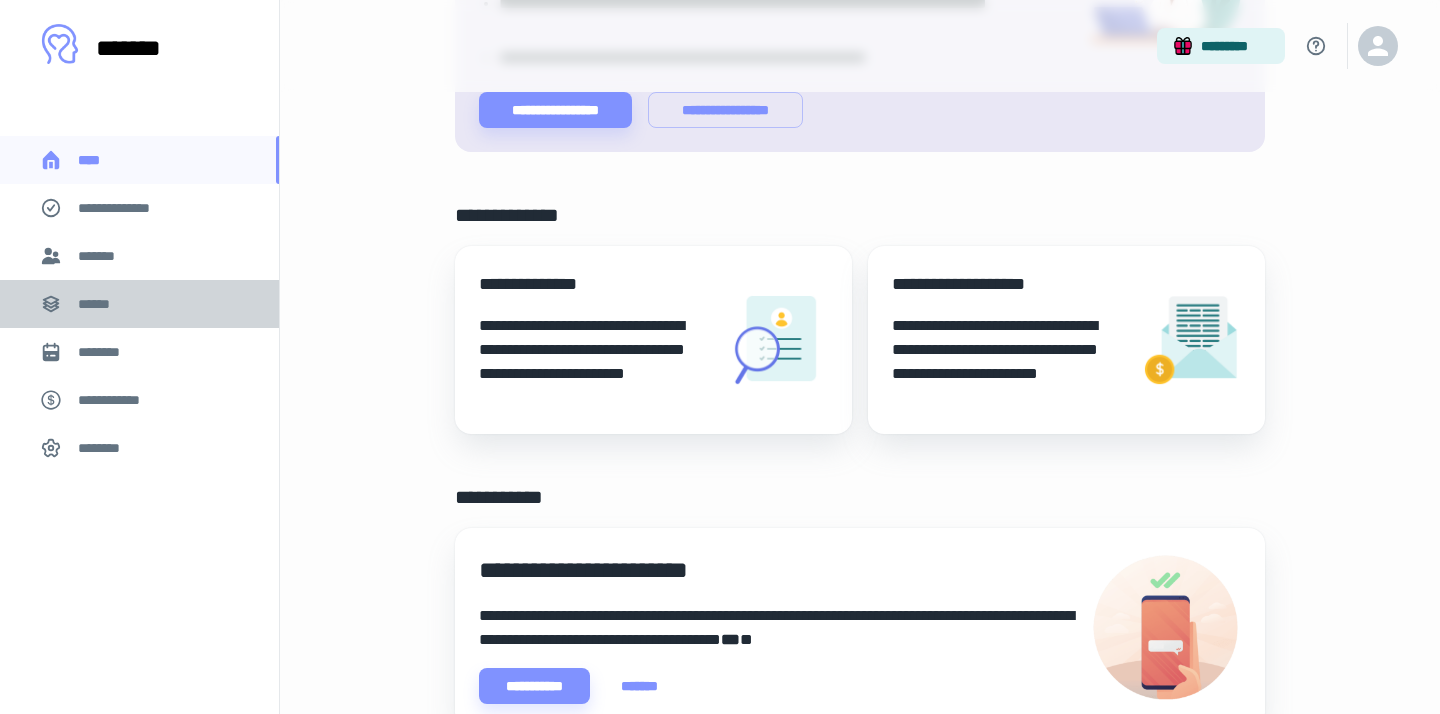 click on "******" at bounding box center (100, 304) 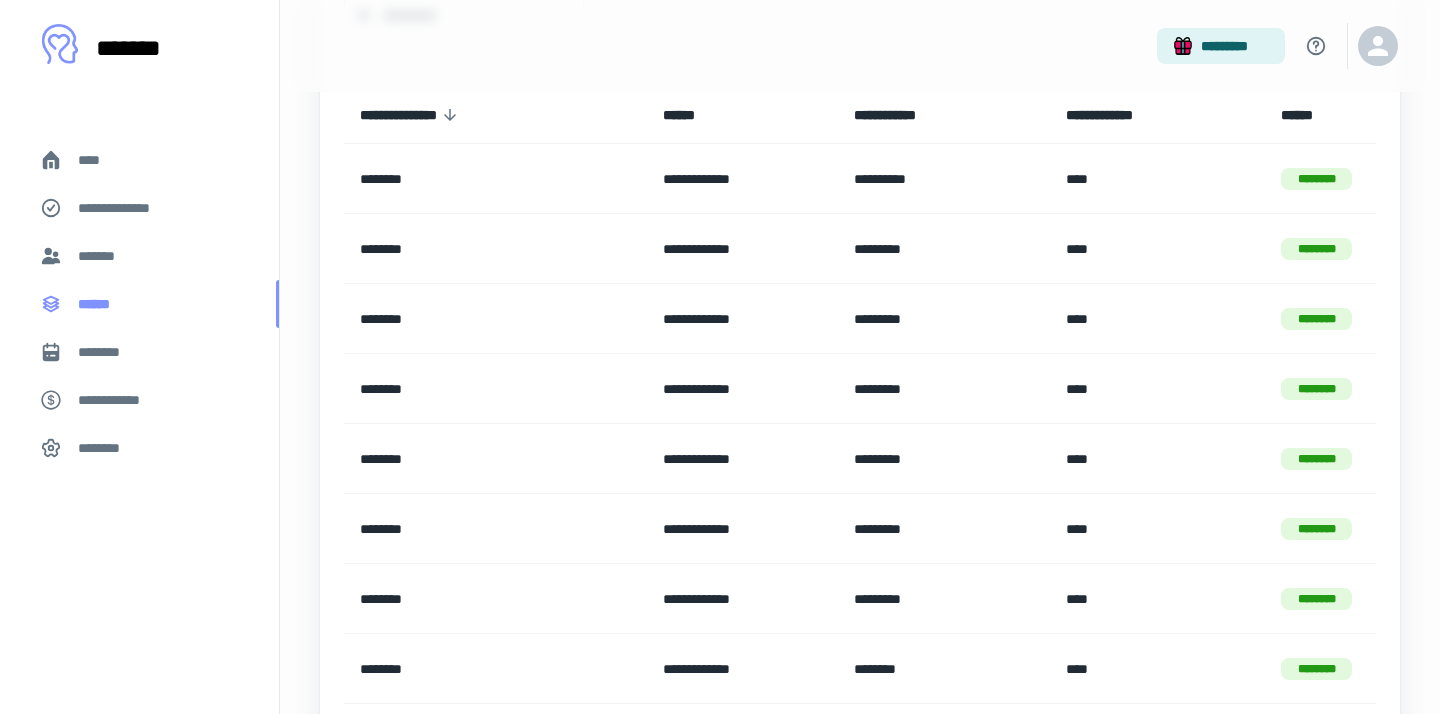 scroll, scrollTop: 512, scrollLeft: 0, axis: vertical 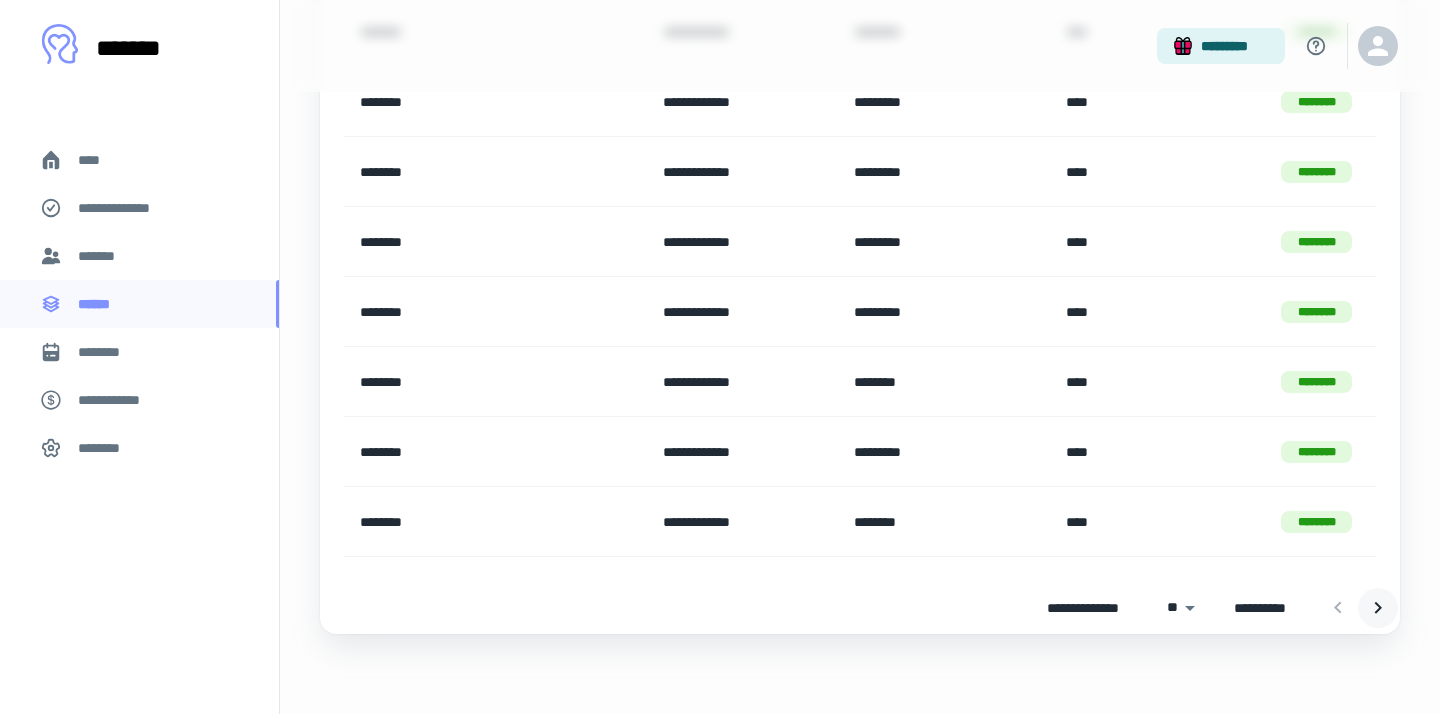 click 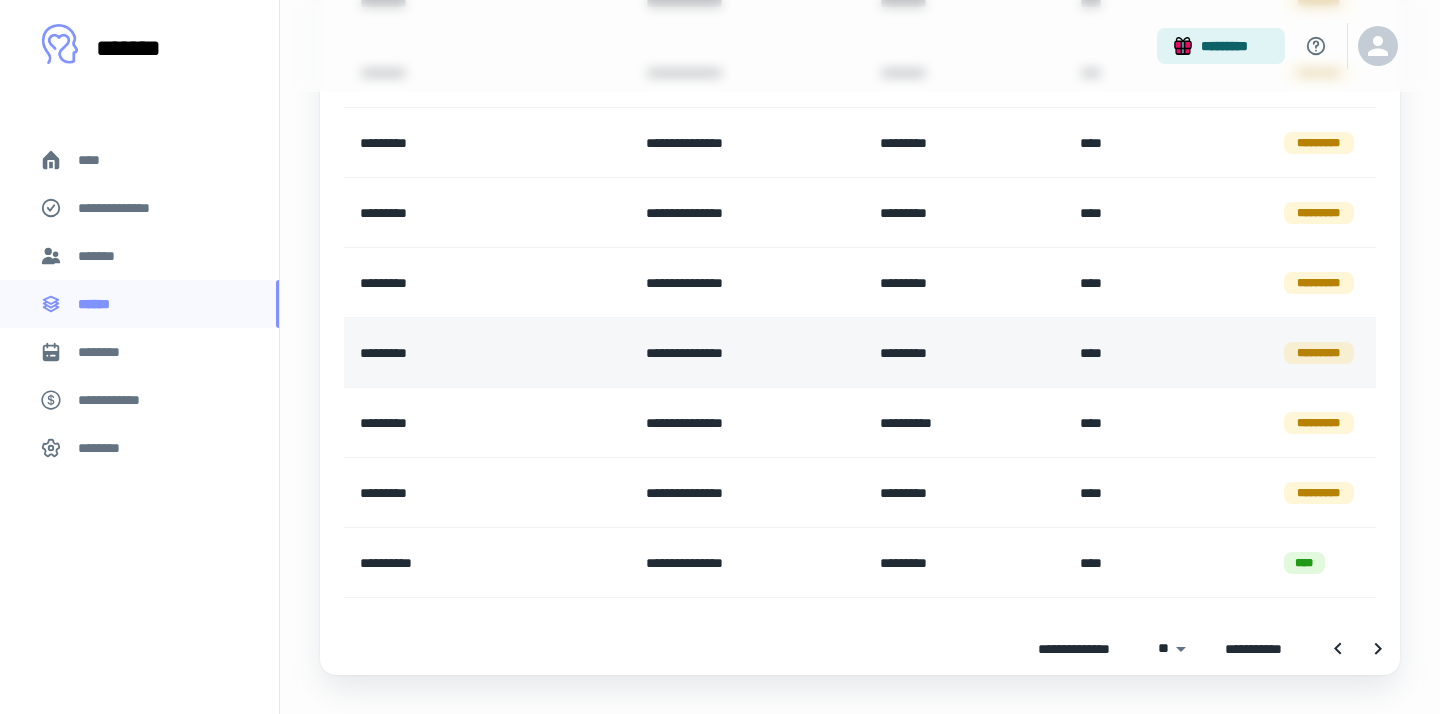 scroll, scrollTop: 512, scrollLeft: 0, axis: vertical 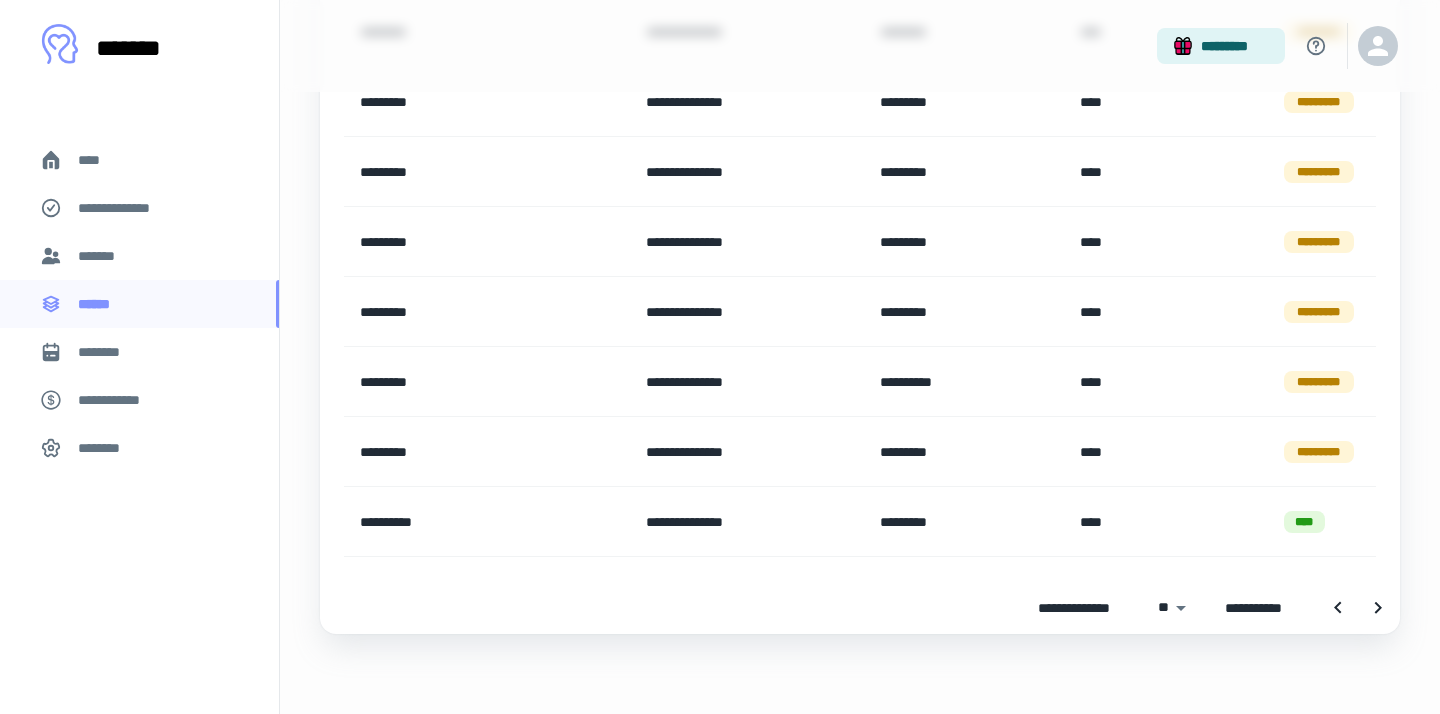 click on "****" at bounding box center [97, 160] 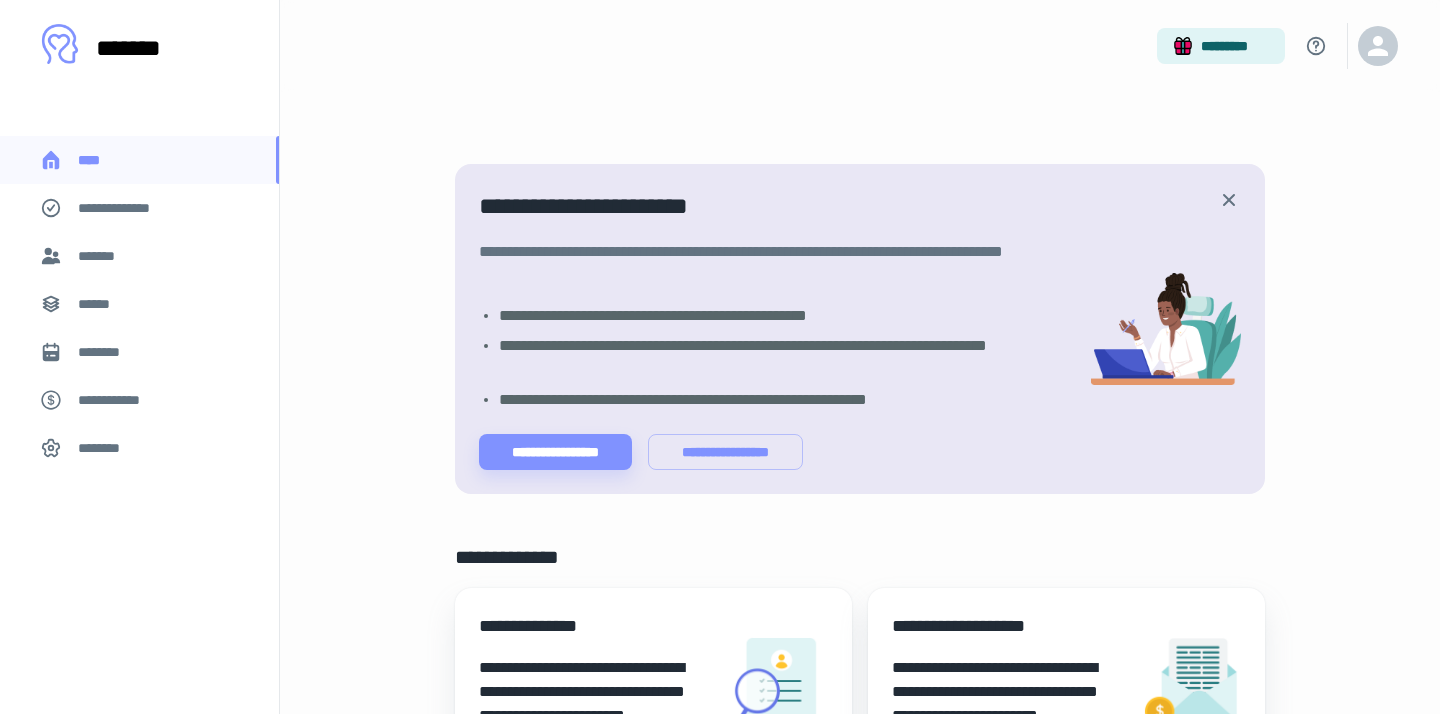 click on "**********" at bounding box center (127, 208) 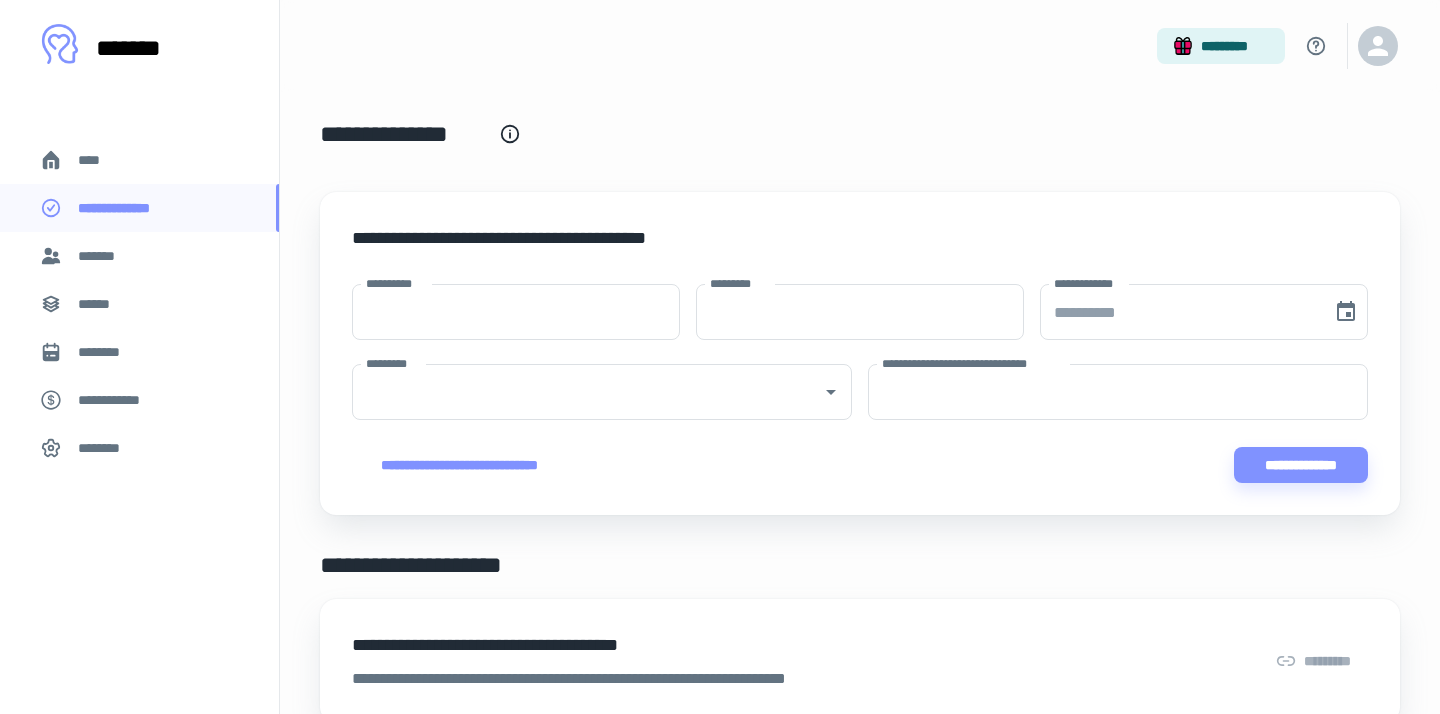 click on "*******" at bounding box center (101, 256) 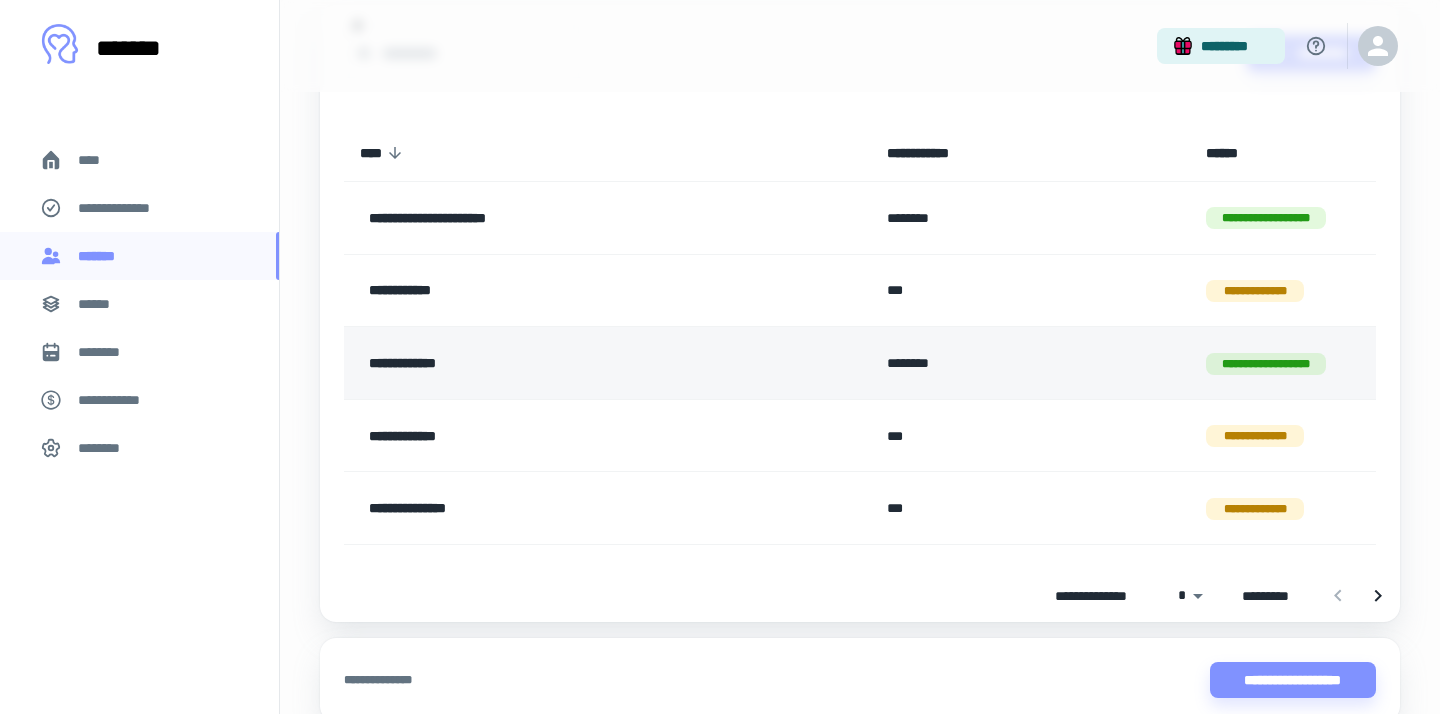 scroll, scrollTop: 188, scrollLeft: 0, axis: vertical 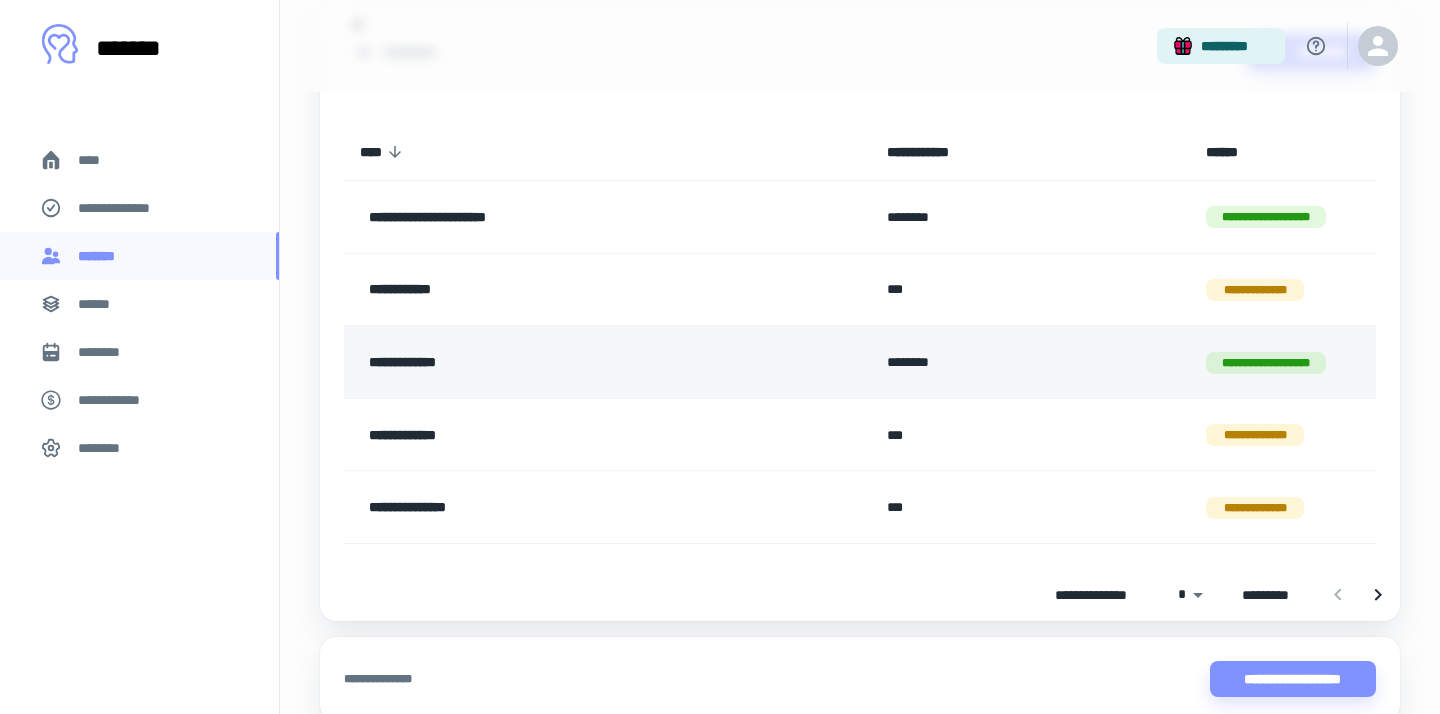 click on "**********" at bounding box center (558, 362) 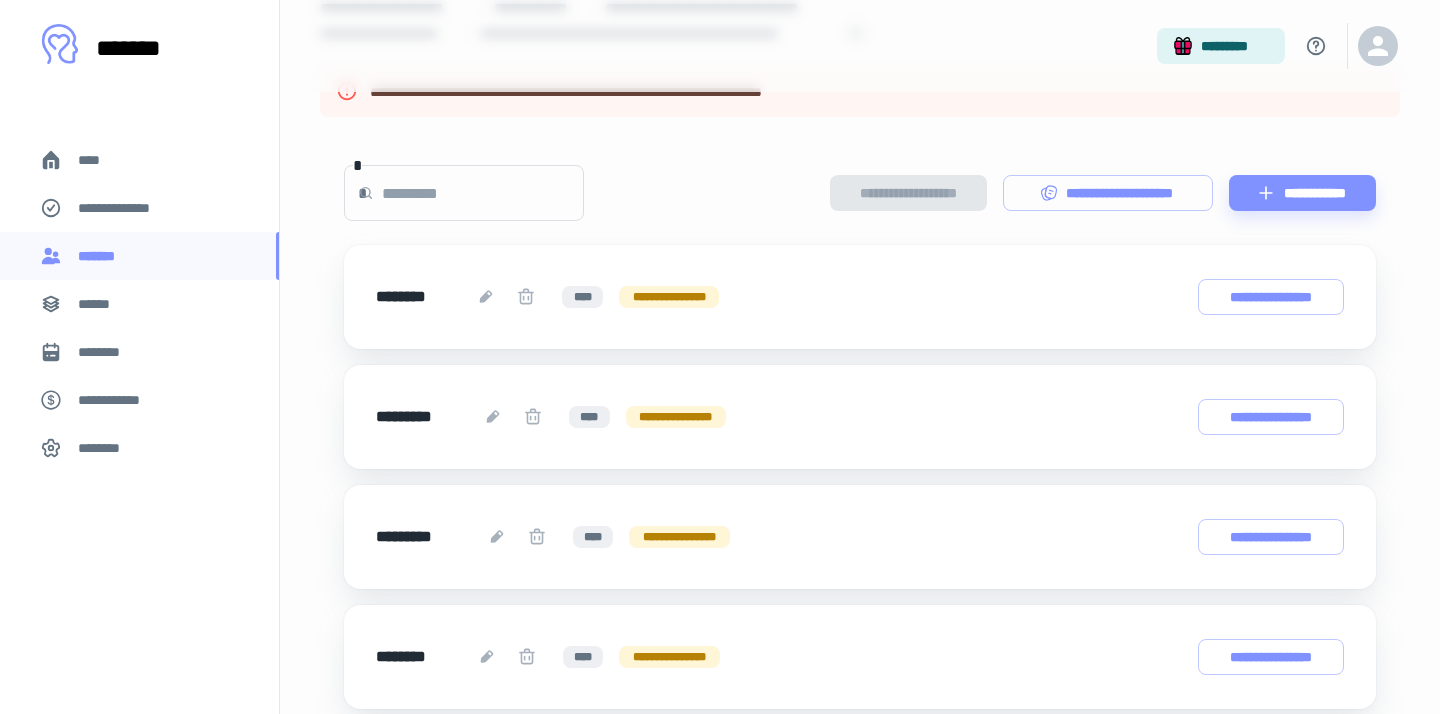 scroll, scrollTop: 174, scrollLeft: 0, axis: vertical 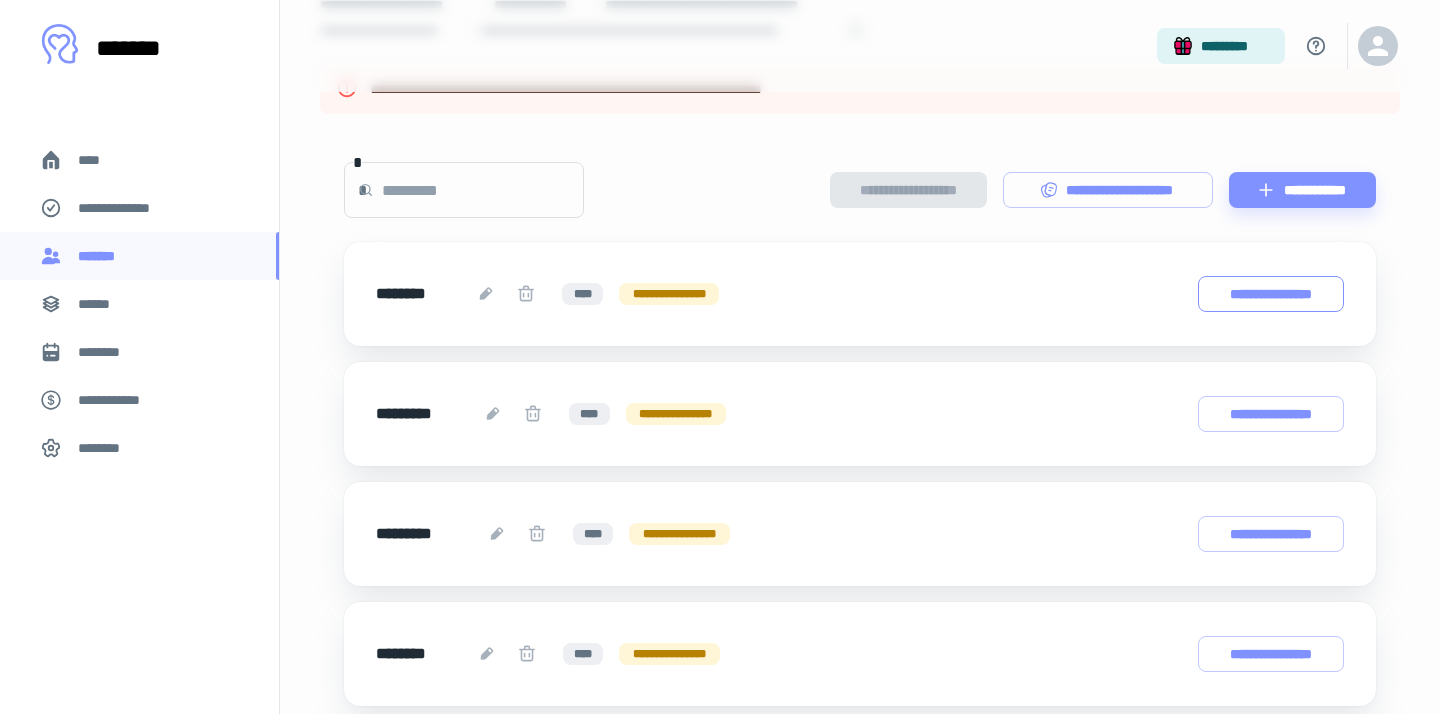 click on "**********" at bounding box center [1271, 294] 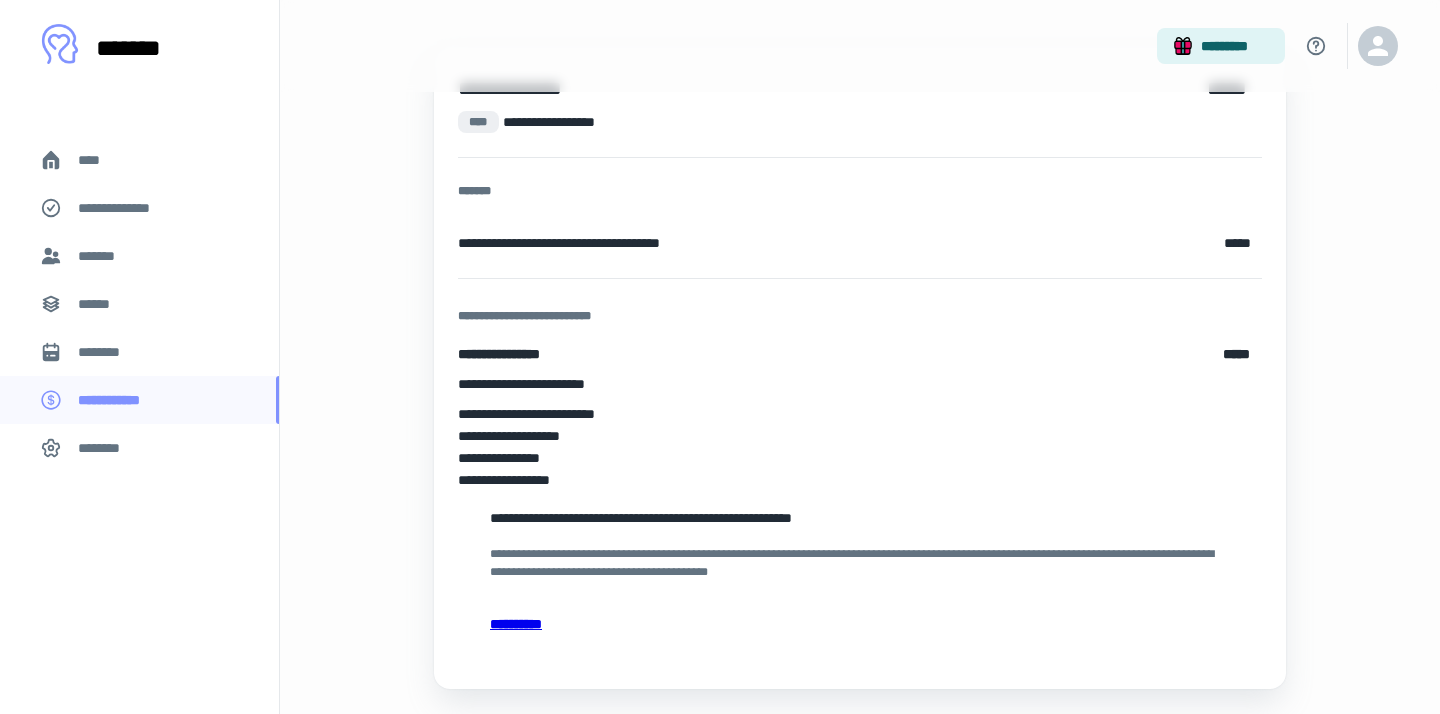 scroll, scrollTop: 244, scrollLeft: 0, axis: vertical 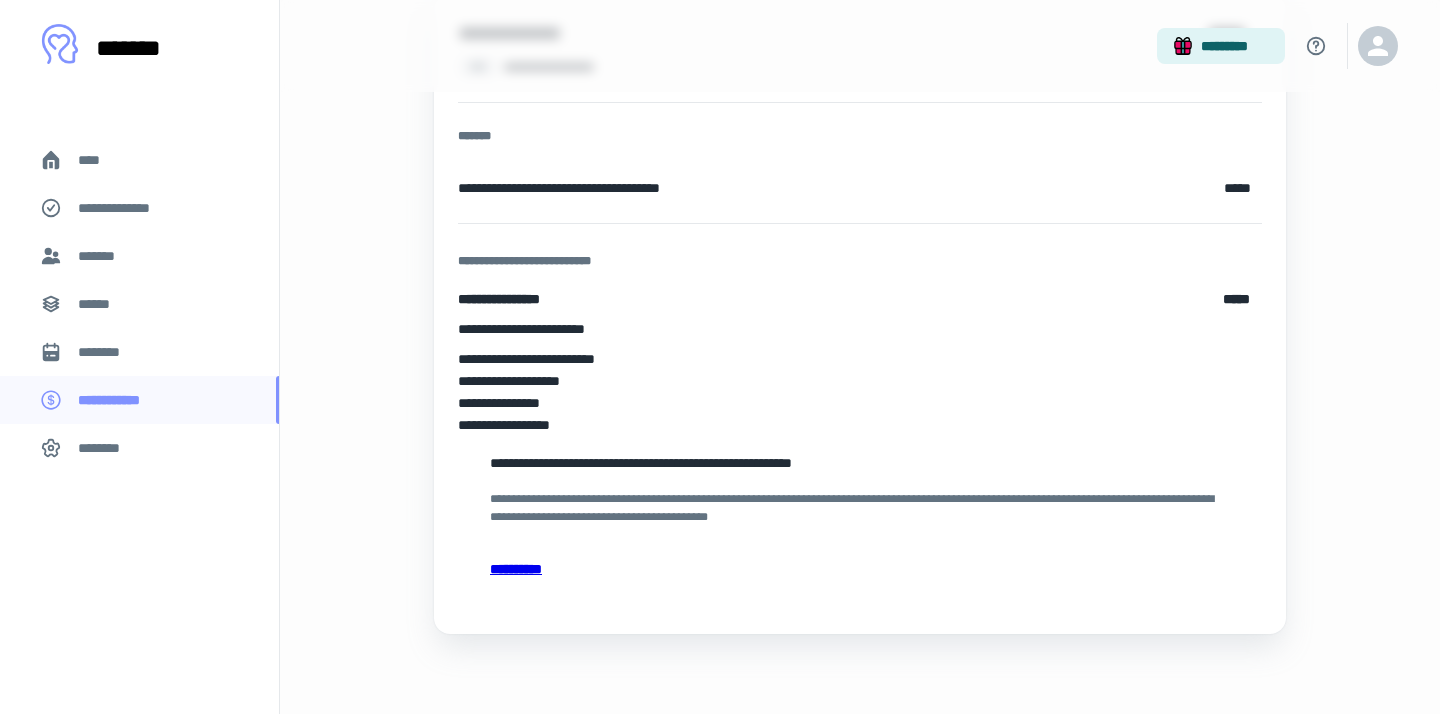click on "****" at bounding box center [97, 160] 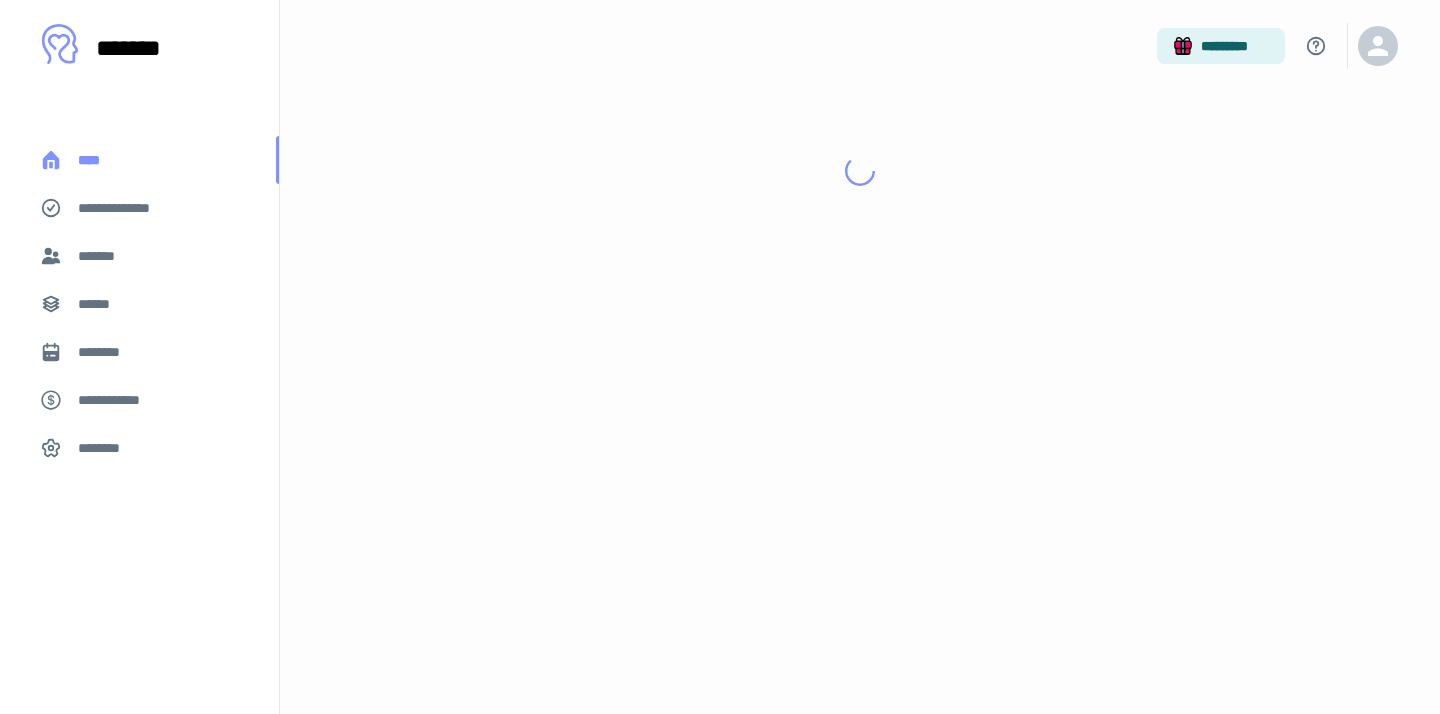 scroll, scrollTop: 0, scrollLeft: 0, axis: both 